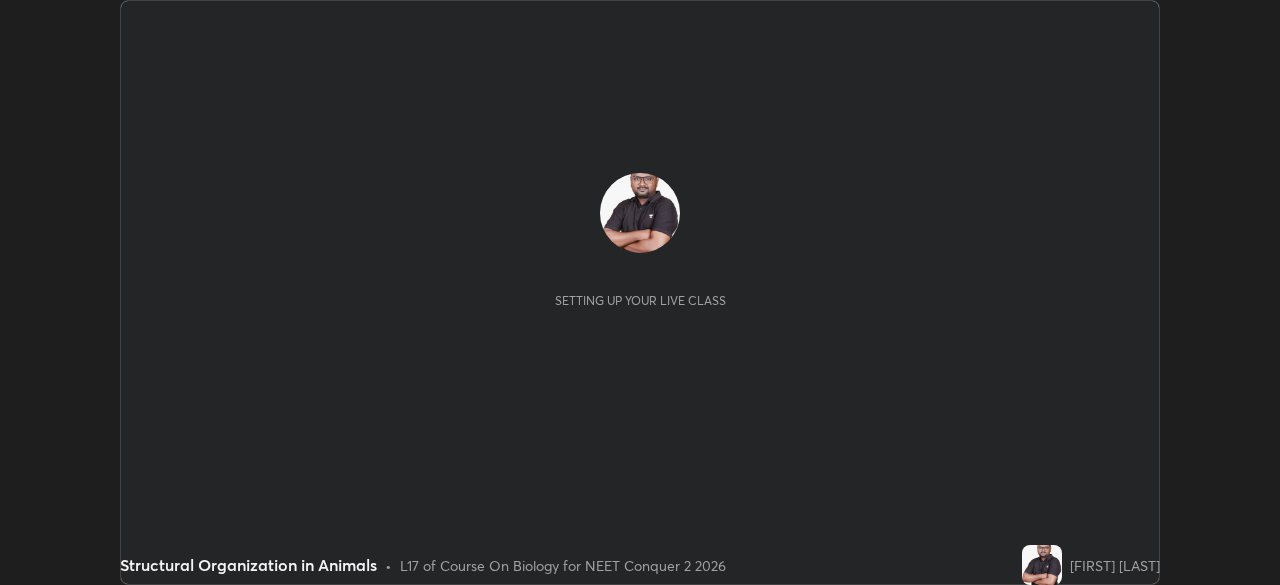 scroll, scrollTop: 0, scrollLeft: 0, axis: both 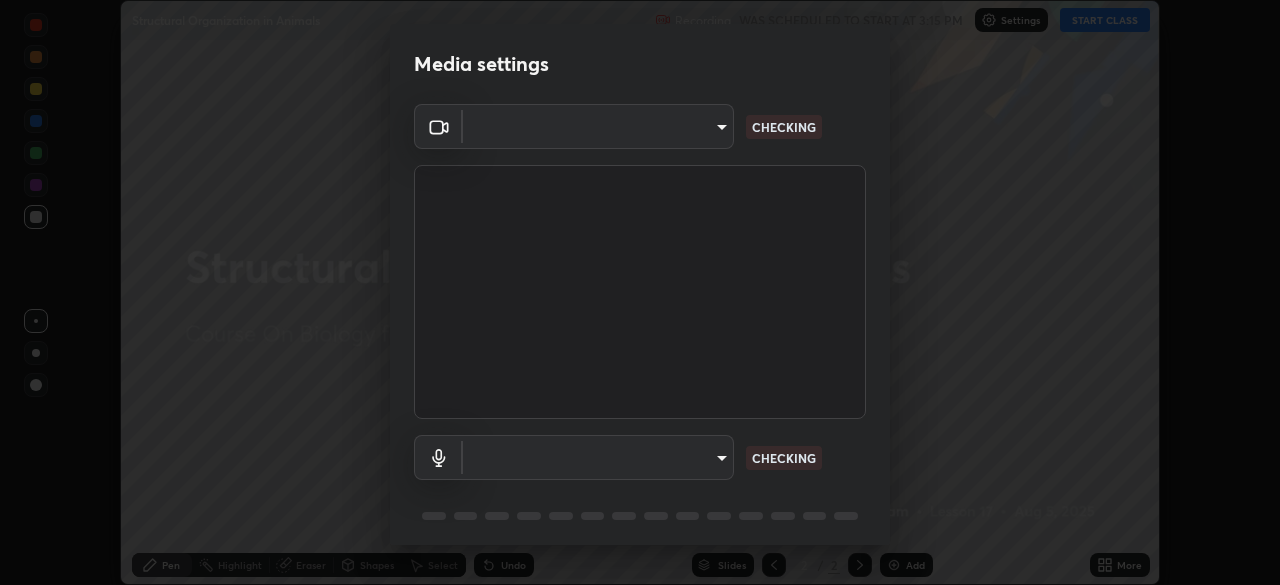 type on "09f294524f3521c037d78ee7cdb71511b6c9344afeed810a356f0d23342d5398" 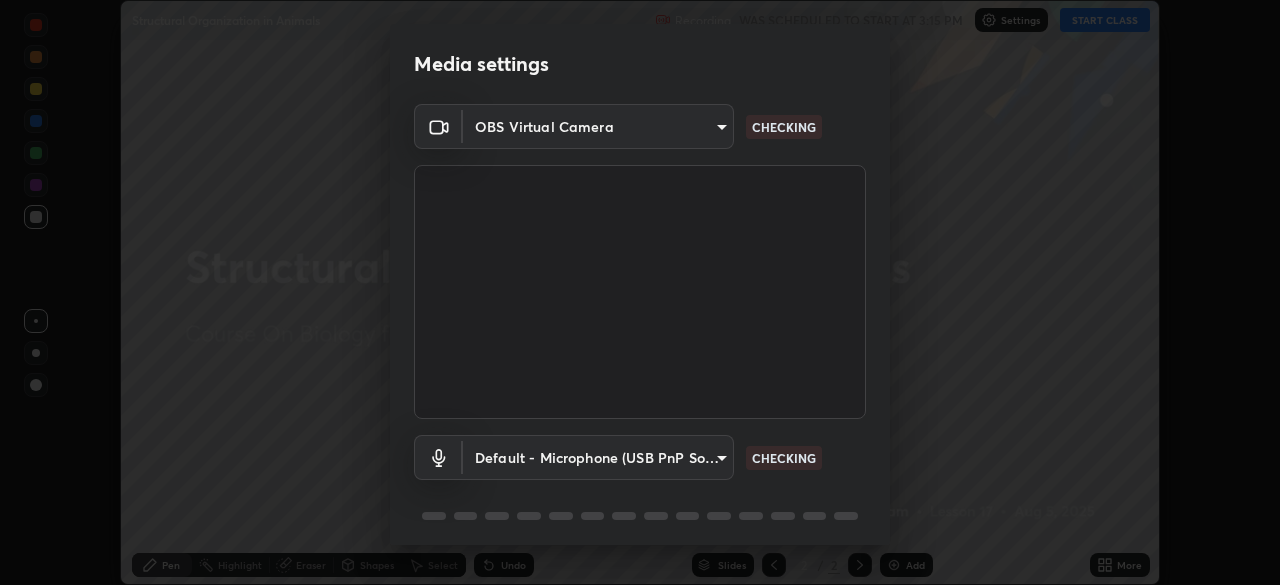 click on "Erase all Structural Organization in Animals Recording WAS SCHEDULED TO START AT  [TIME] Settings START CLASS Setting up your live class Structural Organization in Animals • L17 of Course On Biology for NEET Conquer 2 2026 [FIRST] [LAST] Pen Highlight Eraser Shapes Select Undo Slides 2 / 2 Add More No doubts shared Encourage your learners to ask a doubt for better clarity Report an issue Reason for reporting Buffering Chat not working Audio - Video sync issue Educator video quality low ​ Attach an image Report Media settings OBS Virtual Camera [HASH] CHECKING Default - Microphone (USB PnP Sound Device) default CHECKING 1 / 5 Next" at bounding box center (640, 292) 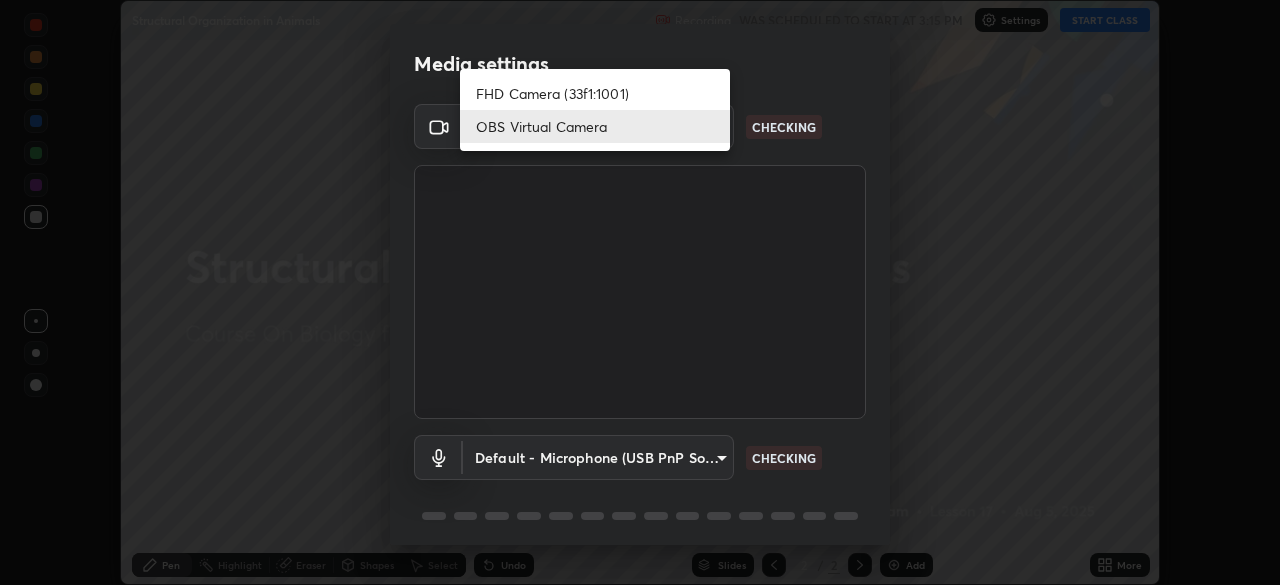 click on "OBS Virtual Camera" at bounding box center (595, 126) 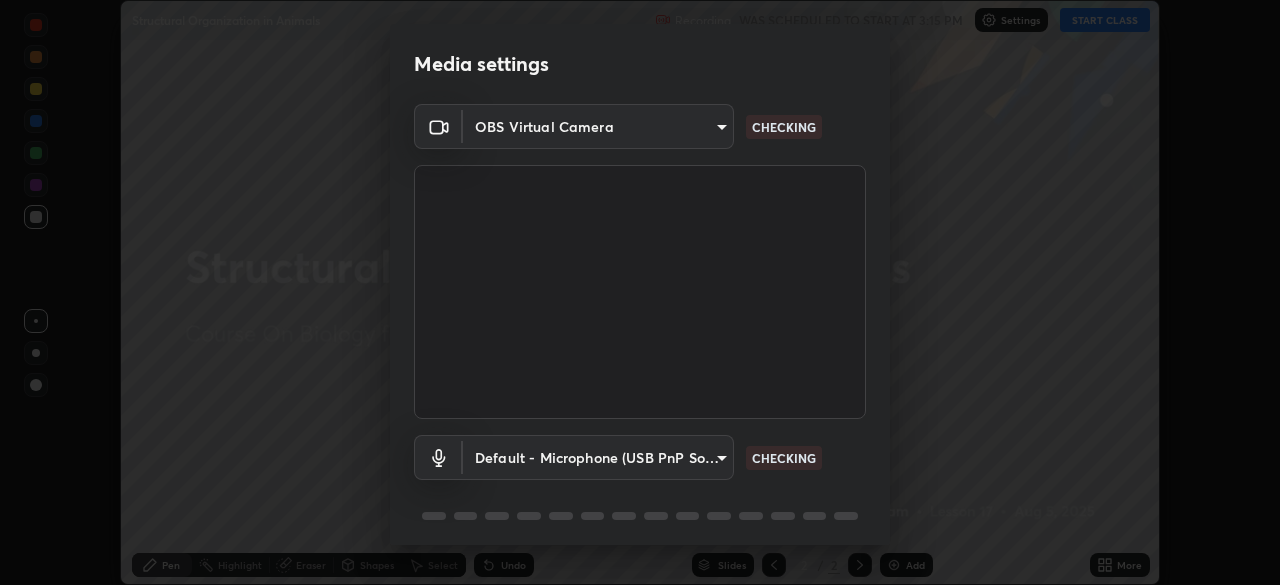 click on "Erase all Structural Organization in Animals Recording WAS SCHEDULED TO START AT  [TIME] Settings START CLASS Setting up your live class Structural Organization in Animals • L17 of Course On Biology for NEET Conquer 2 2026 [FIRST] [LAST] Pen Highlight Eraser Shapes Select Undo Slides 2 / 2 Add More No doubts shared Encourage your learners to ask a doubt for better clarity Report an issue Reason for reporting Buffering Chat not working Audio - Video sync issue Educator video quality low ​ Attach an image Report Media settings OBS Virtual Camera [HASH] CHECKING Default - Microphone (USB PnP Sound Device) default CHECKING 1 / 5 Next" at bounding box center [640, 292] 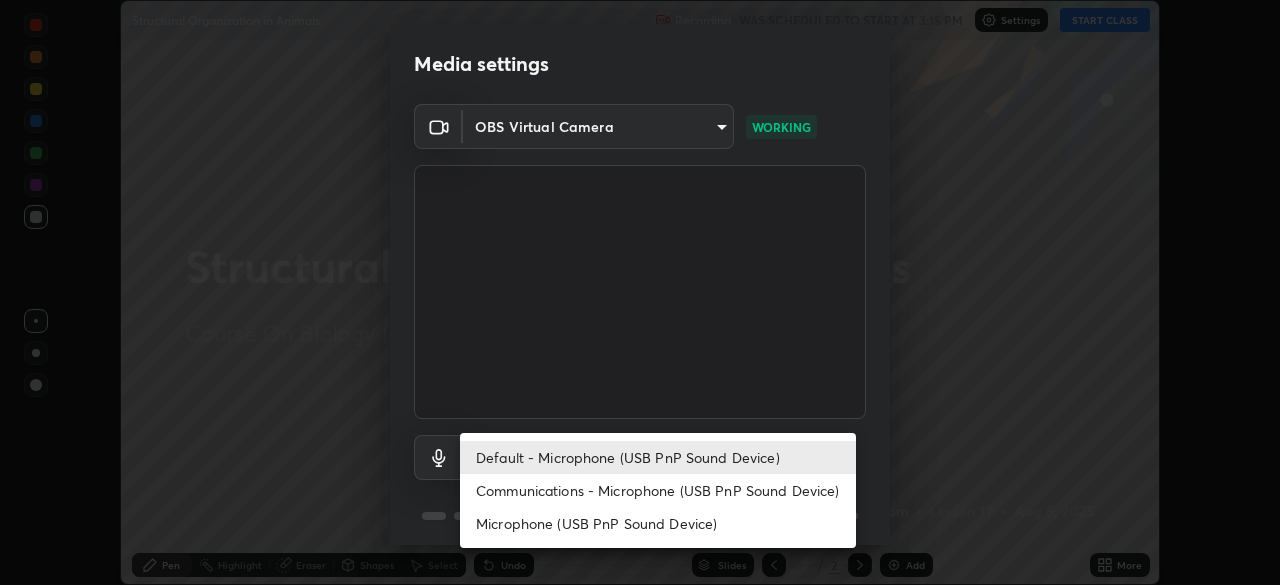 click on "Default - Microphone (USB PnP Sound Device)" at bounding box center (658, 457) 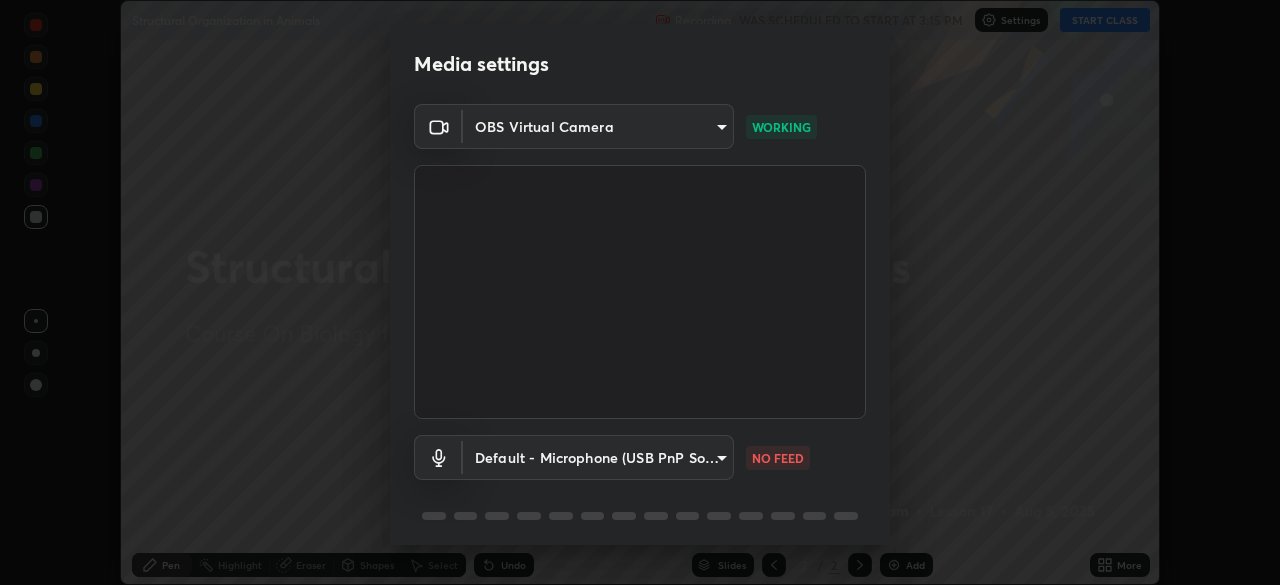 click on "Erase all Structural Organization in Animals Recording WAS SCHEDULED TO START AT  [TIME] Settings START CLASS Setting up your live class Structural Organization in Animals • L17 of Course On Biology for NEET Conquer 2 2026 [FIRST] [LAST] Pen Highlight Eraser Shapes Select Undo Slides 2 / 2 Add More No doubts shared Encourage your learners to ask a doubt for better clarity Report an issue Reason for reporting Buffering Chat not working Audio - Video sync issue Educator video quality low ​ Attach an image Report Media settings OBS Virtual Camera [HASH] WORKING Default - Microphone (USB PnP Sound Device) default NO FEED 1 / 5 Next" at bounding box center [640, 292] 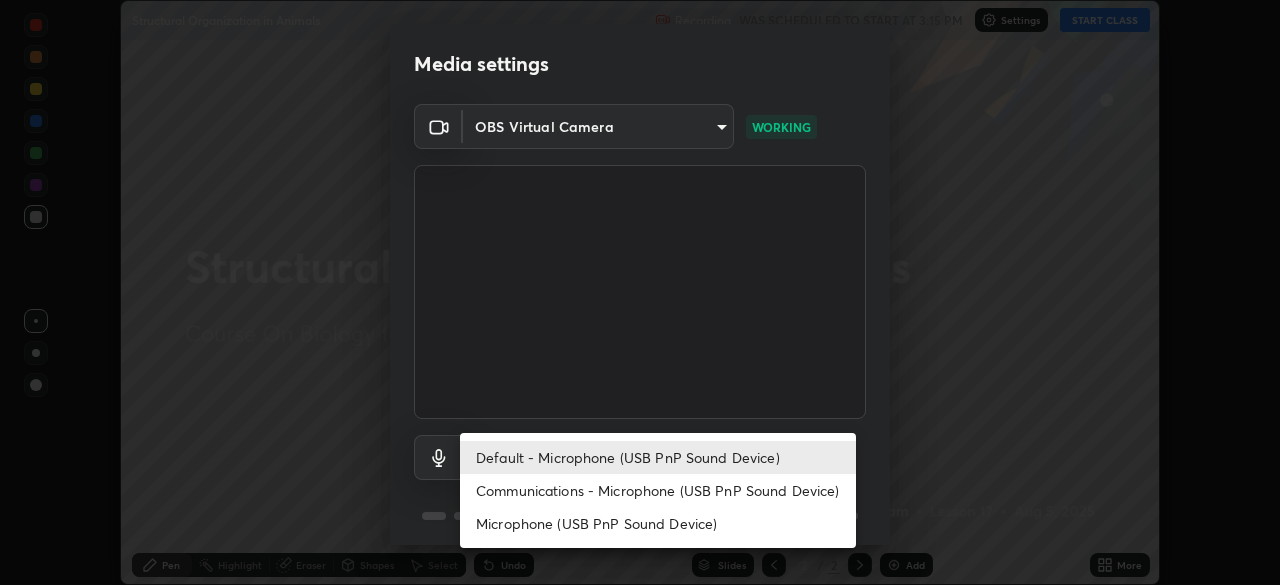click on "Communications - Microphone (USB PnP Sound Device)" at bounding box center (658, 490) 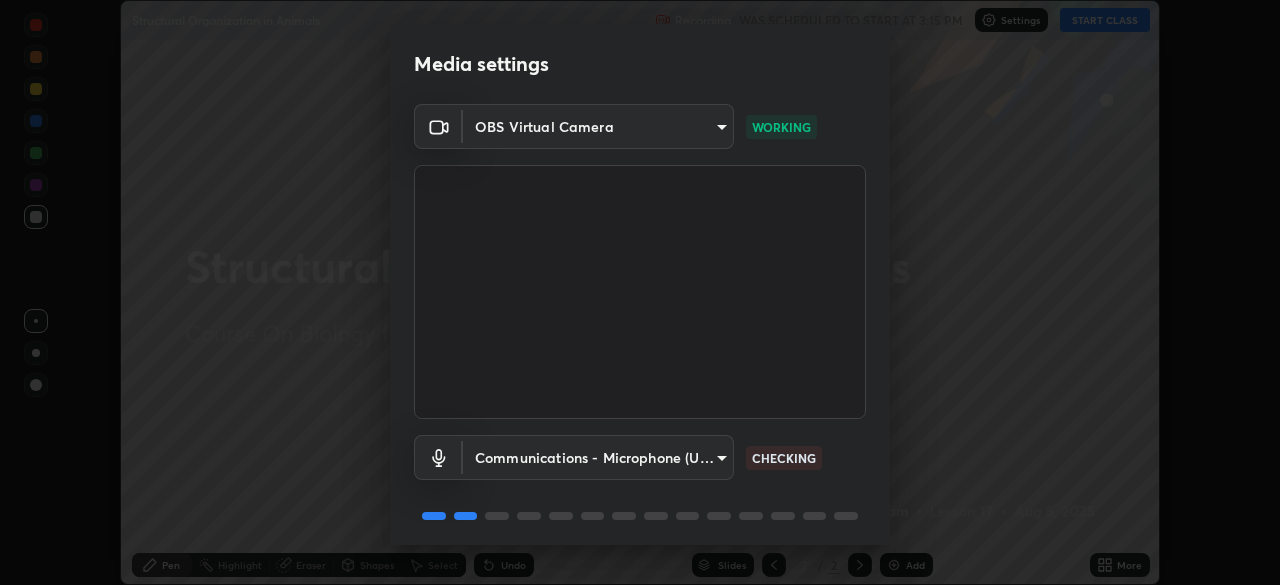 click on "Erase all Structural Organization in Animals Recording WAS SCHEDULED TO START AT  [TIME] Settings START CLASS Setting up your live class Structural Organization in Animals • L17 of Course On Biology for NEET Conquer 2 2026 [FIRST] [LAST] Pen Highlight Eraser Shapes Select Undo Slides 2 / 2 Add More No doubts shared Encourage your learners to ask a doubt for better clarity Report an issue Reason for reporting Buffering Chat not working Audio - Video sync issue Educator video quality low ​ Attach an image Report Media settings OBS Virtual Camera [HASH] WORKING Communications - Microphone (USB PnP Sound Device) communications CHECKING 1 / 5 Next" at bounding box center [640, 292] 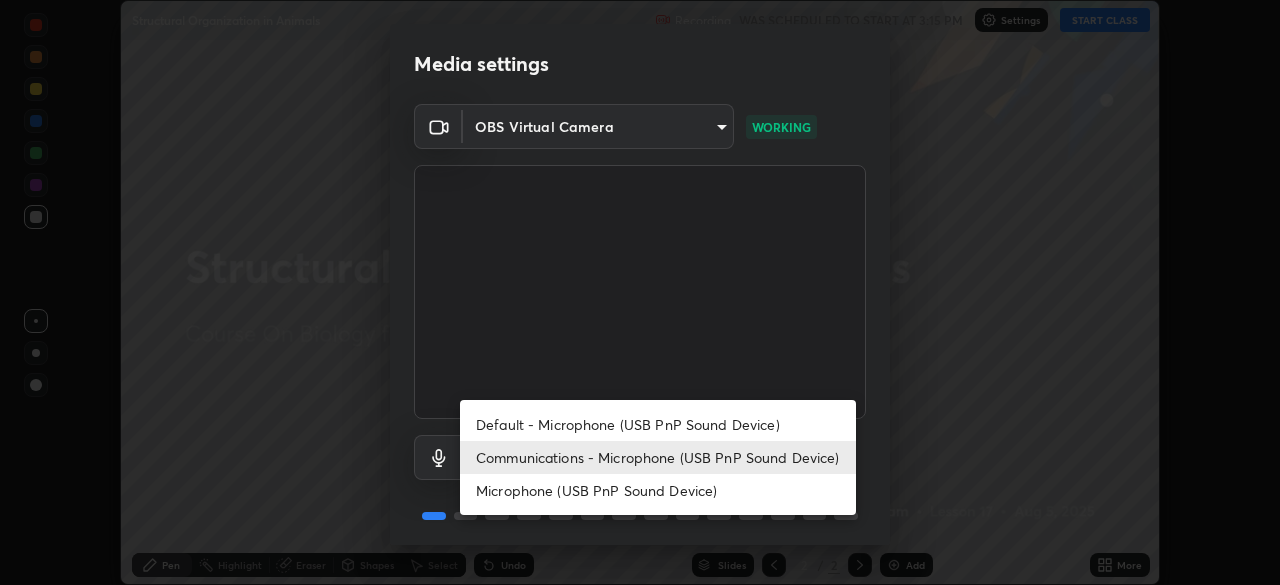click on "Default - Microphone (USB PnP Sound Device)" at bounding box center (658, 424) 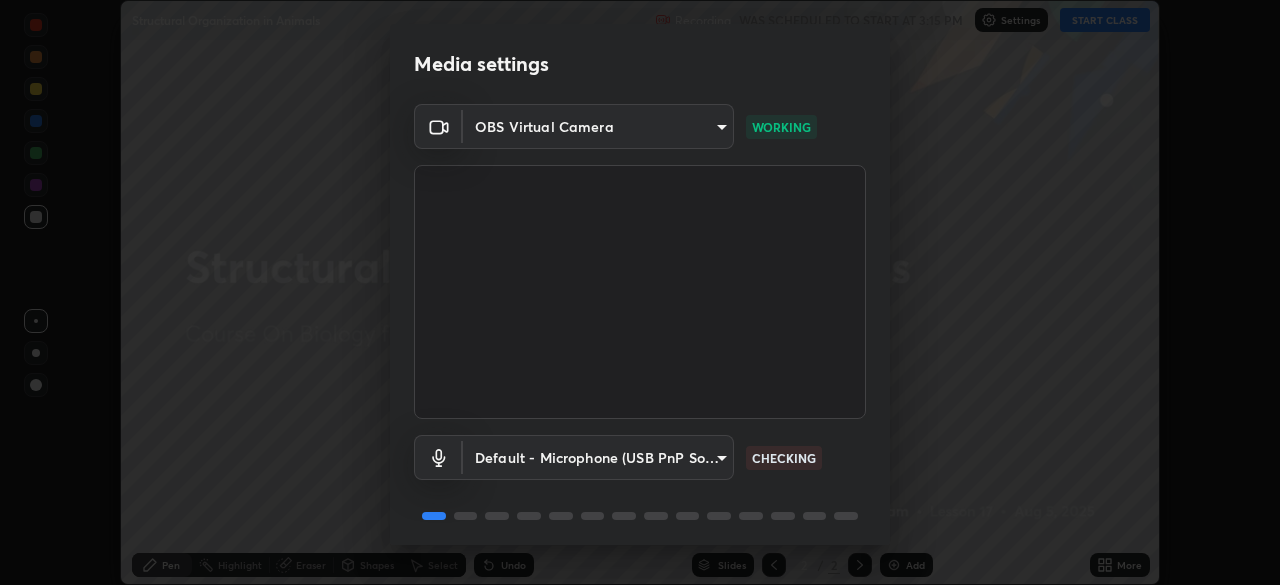type on "default" 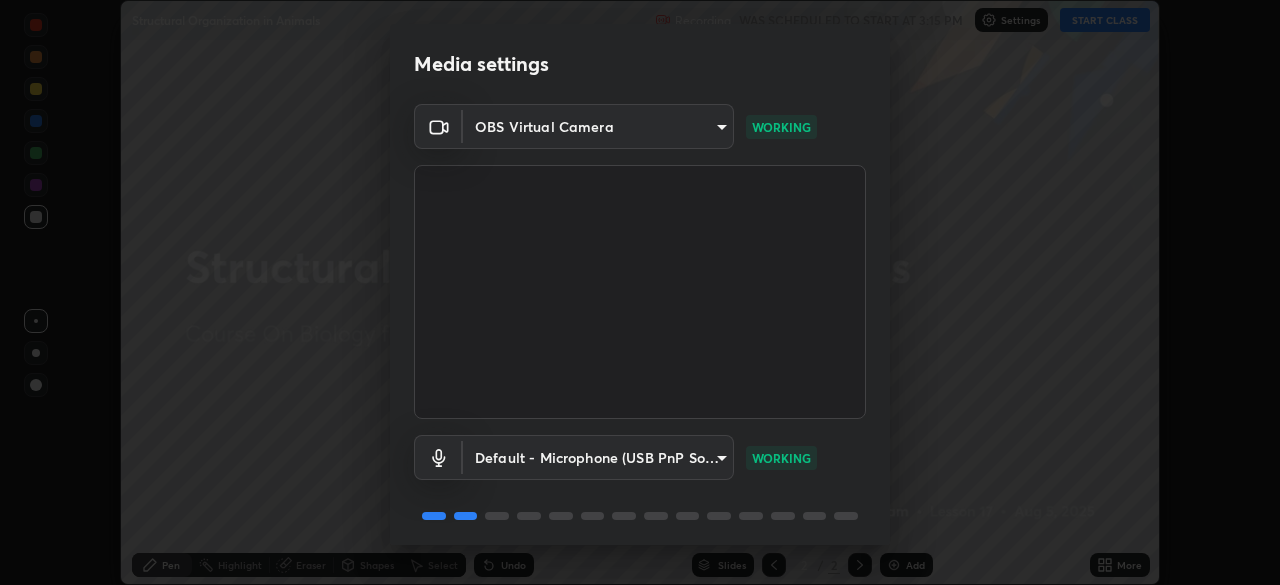 scroll, scrollTop: 71, scrollLeft: 0, axis: vertical 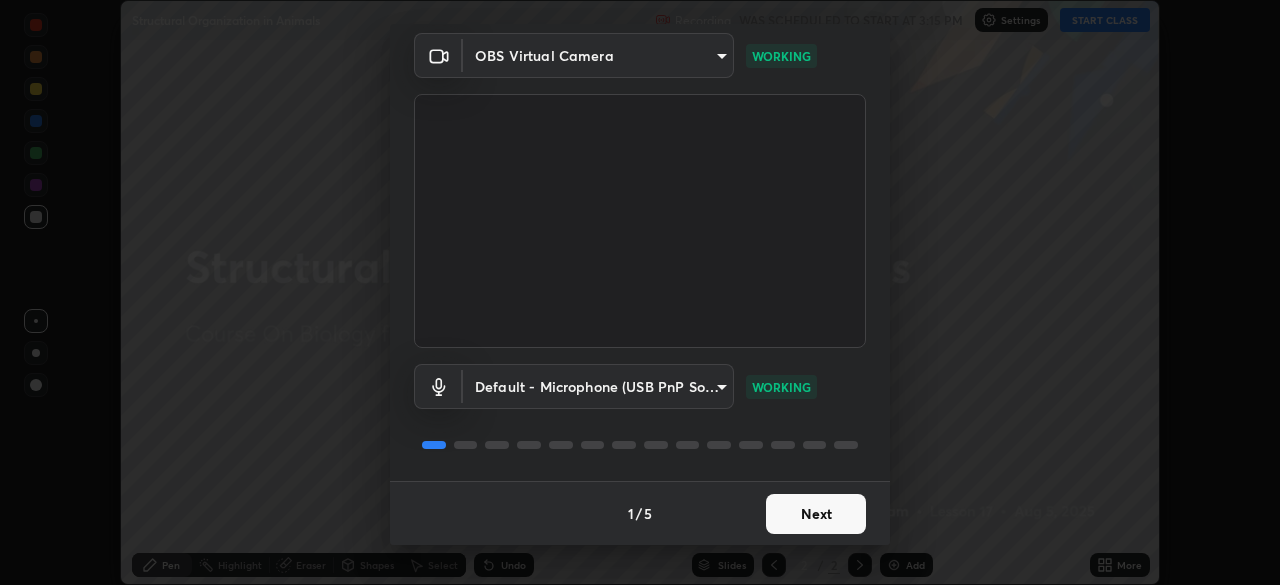 click on "Next" at bounding box center [816, 514] 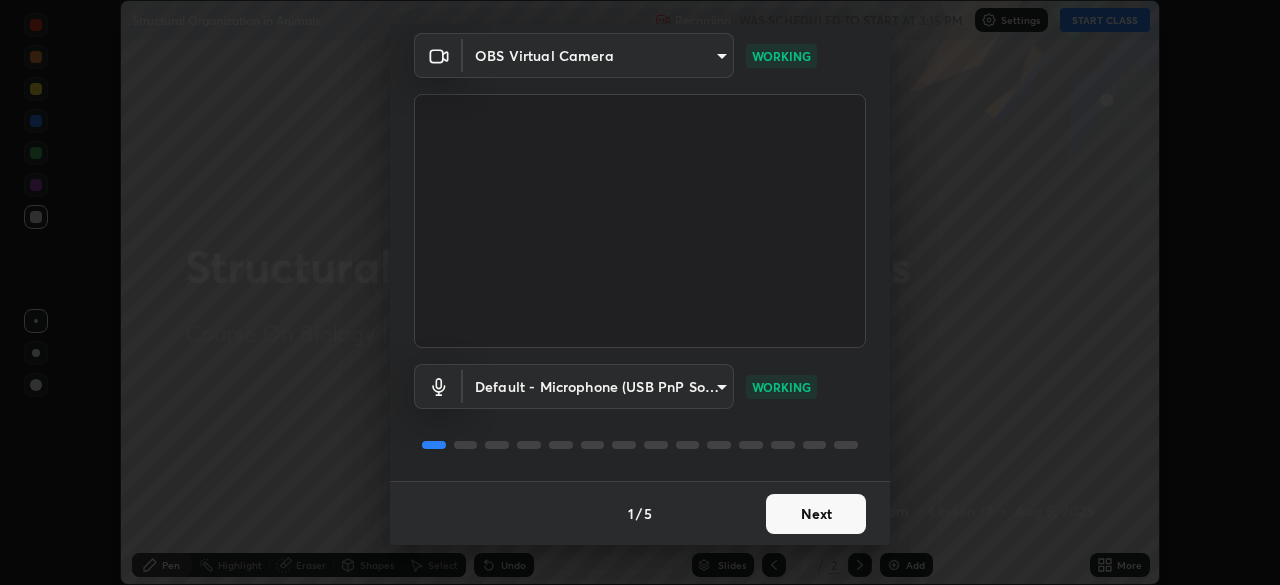 scroll, scrollTop: 0, scrollLeft: 0, axis: both 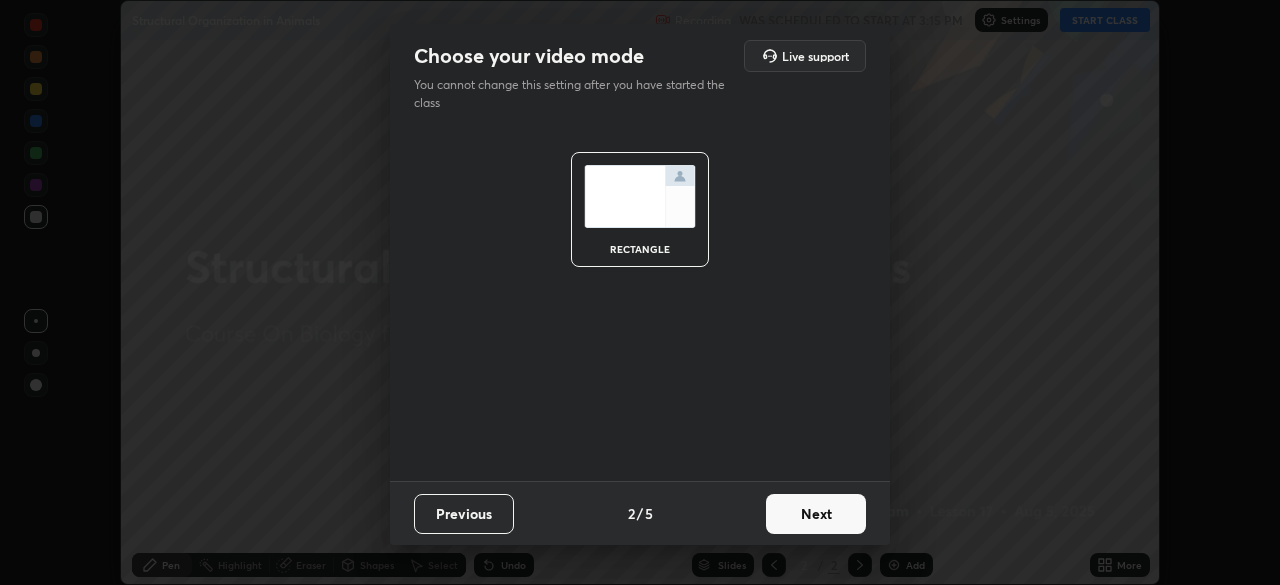 click on "Next" at bounding box center [816, 514] 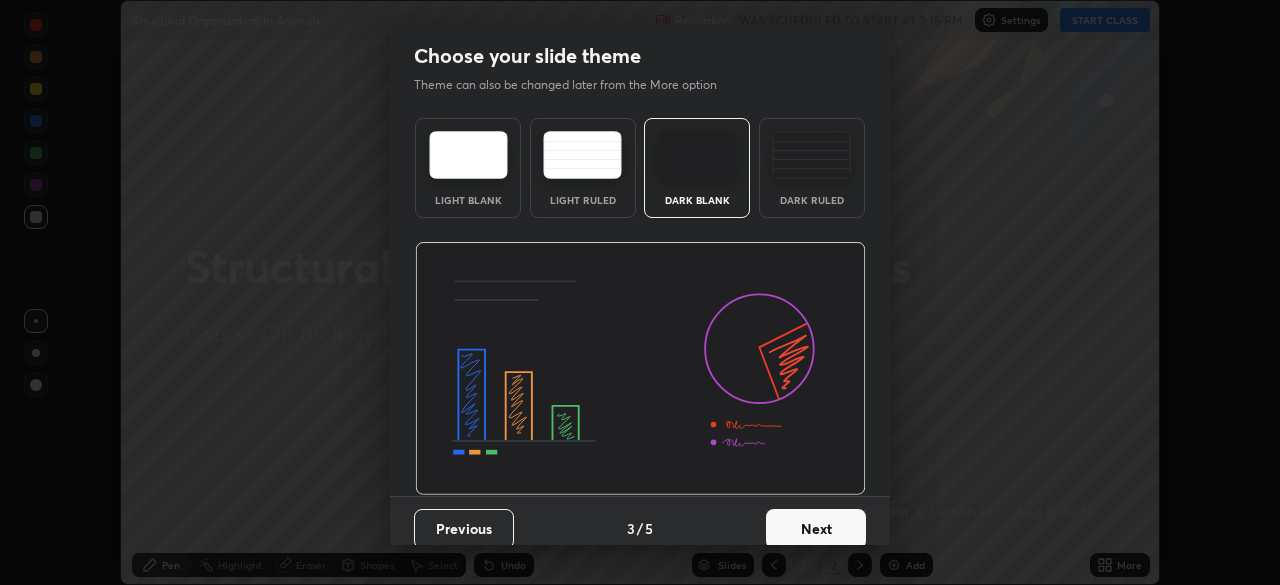 click on "Dark Ruled" at bounding box center [812, 200] 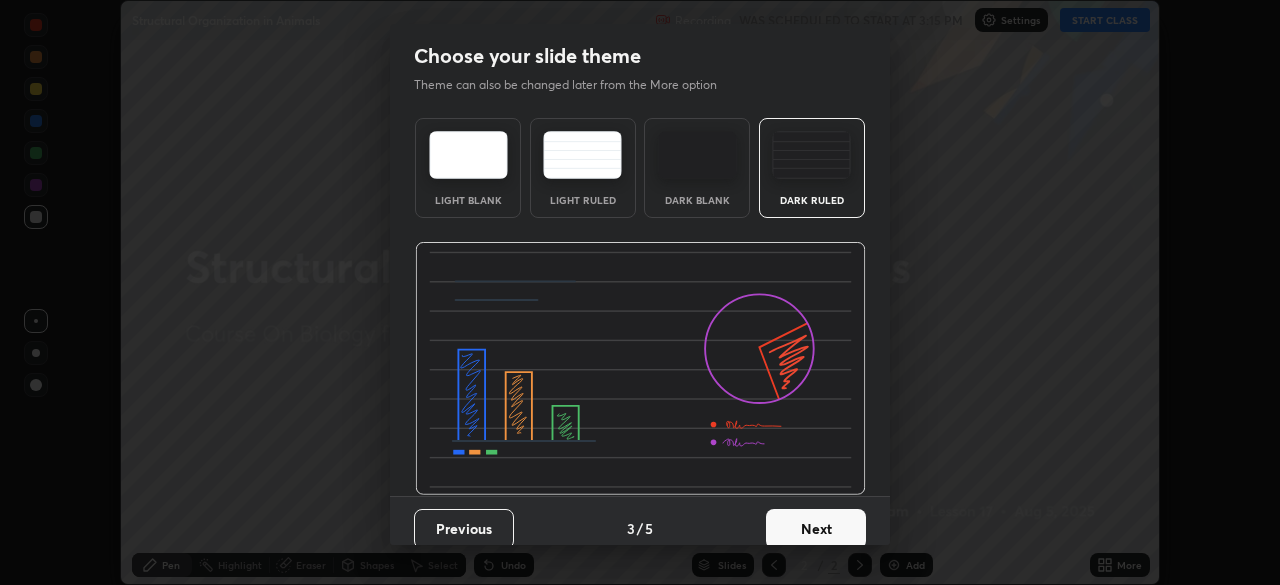 click on "Next" at bounding box center [816, 529] 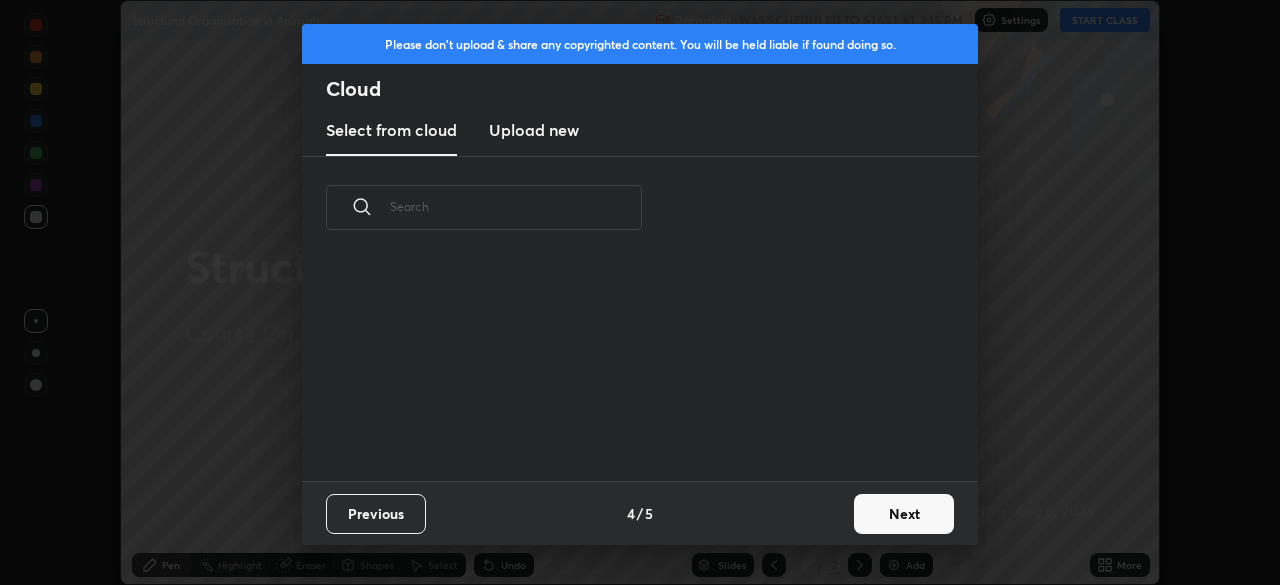 scroll, scrollTop: 7, scrollLeft: 11, axis: both 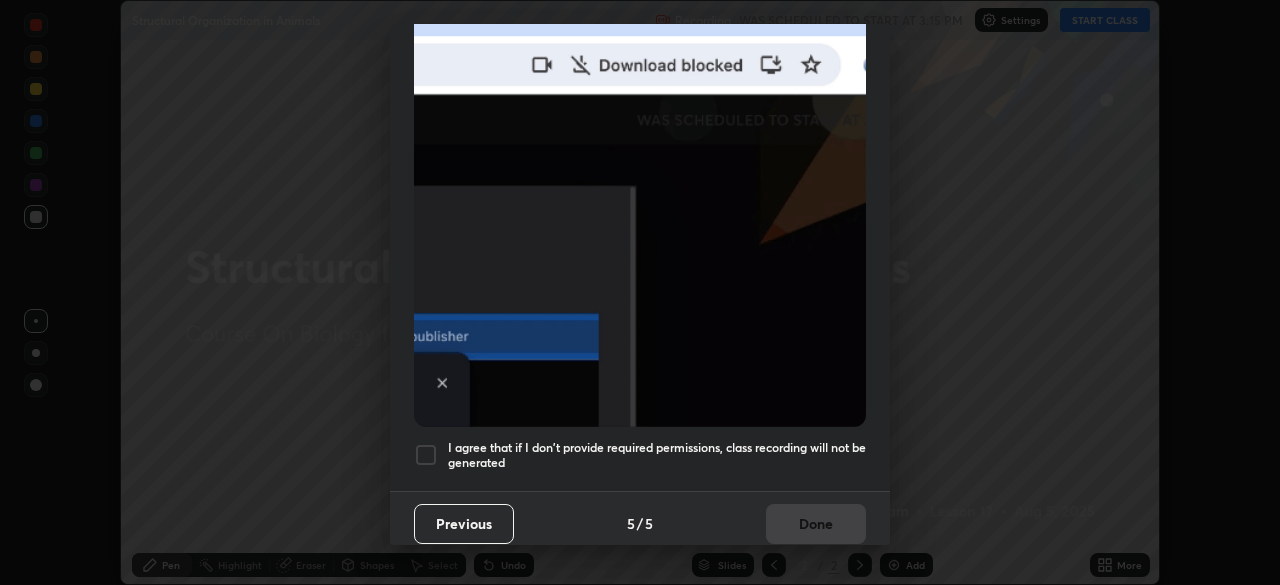 click on "I agree that if I don't provide required permissions, class recording will not be generated" at bounding box center [657, 455] 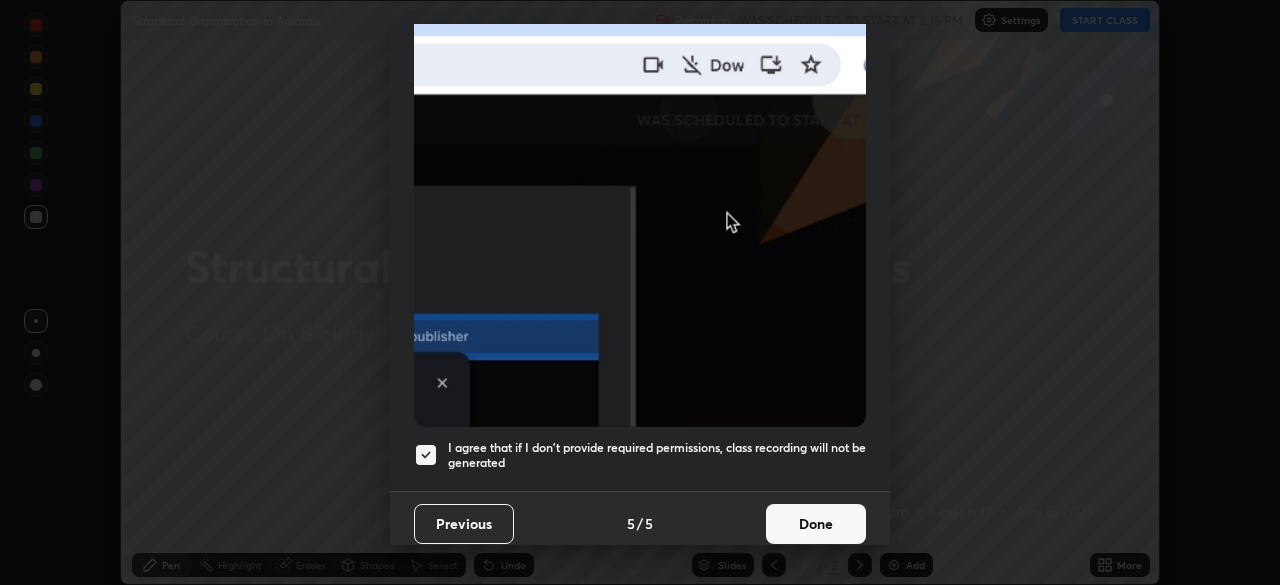click on "Done" at bounding box center [816, 524] 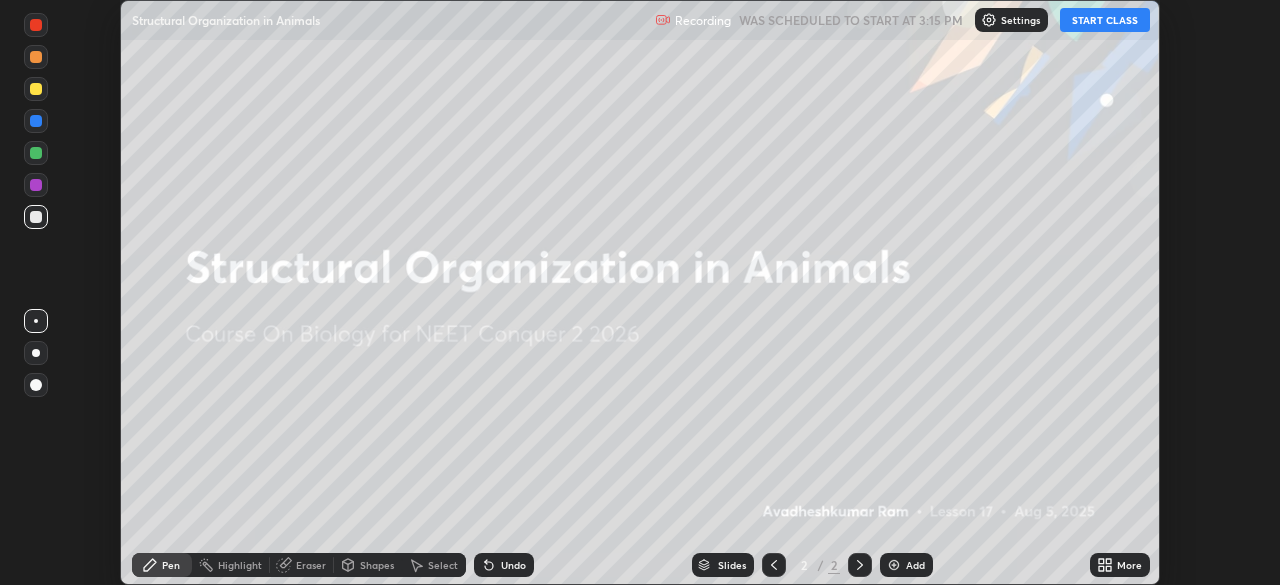click on "START CLASS" at bounding box center [1105, 20] 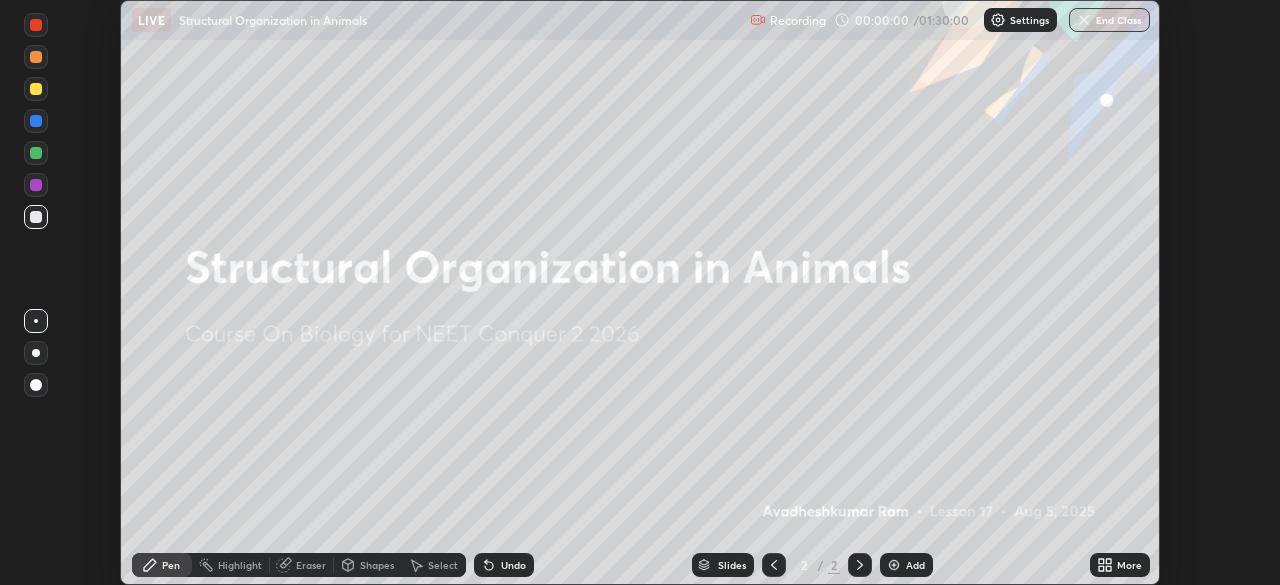 click on "More" at bounding box center (1129, 565) 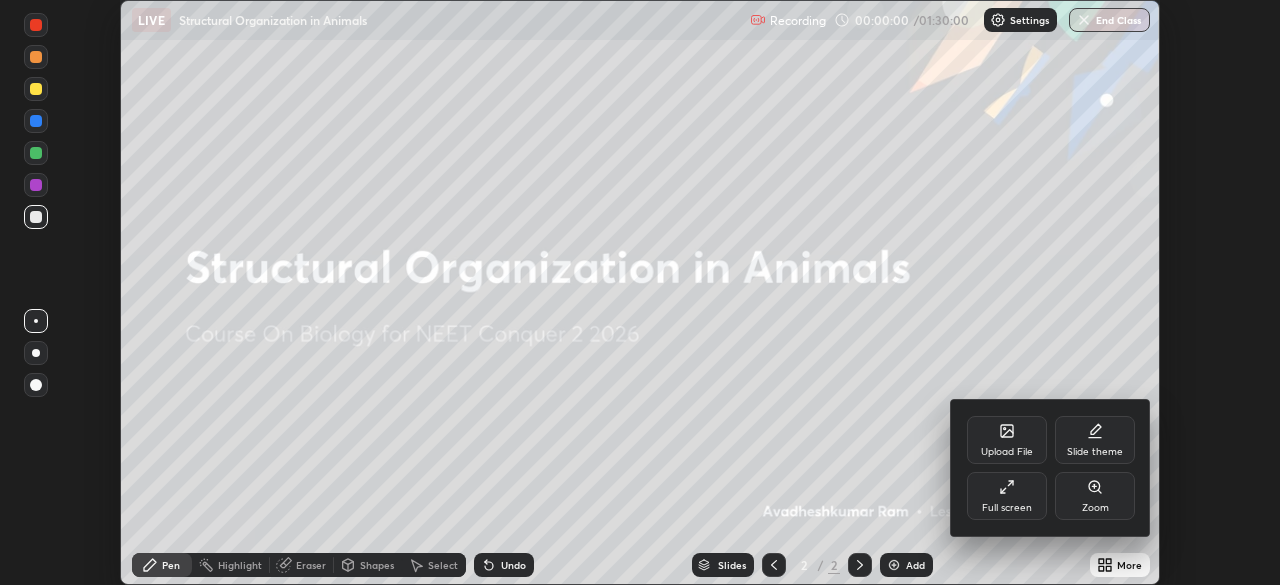 click on "Full screen" at bounding box center [1007, 496] 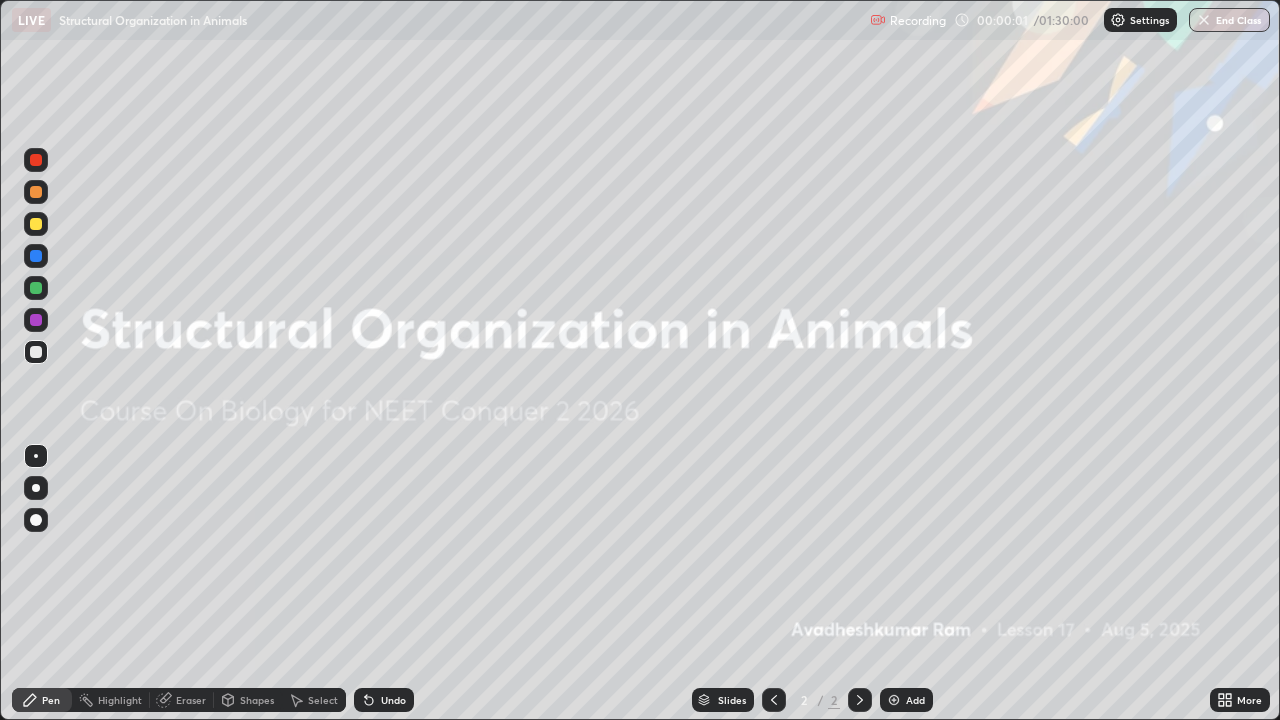 scroll, scrollTop: 99280, scrollLeft: 98720, axis: both 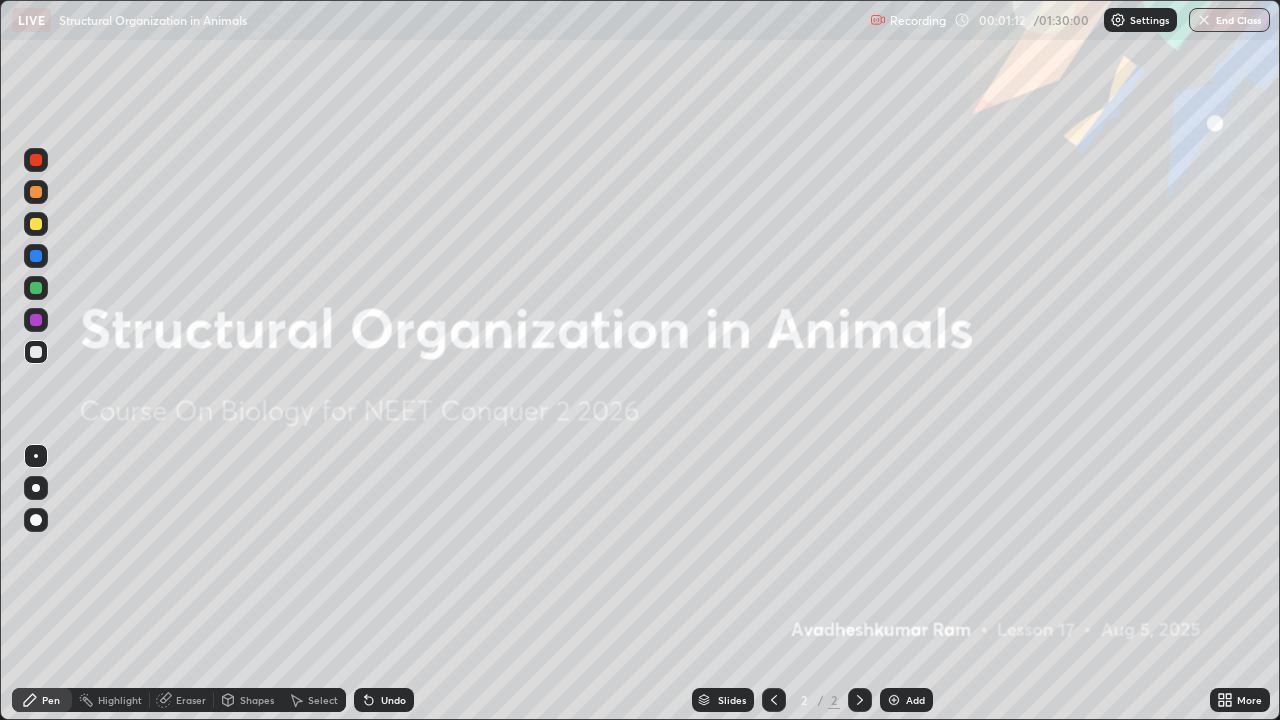 click 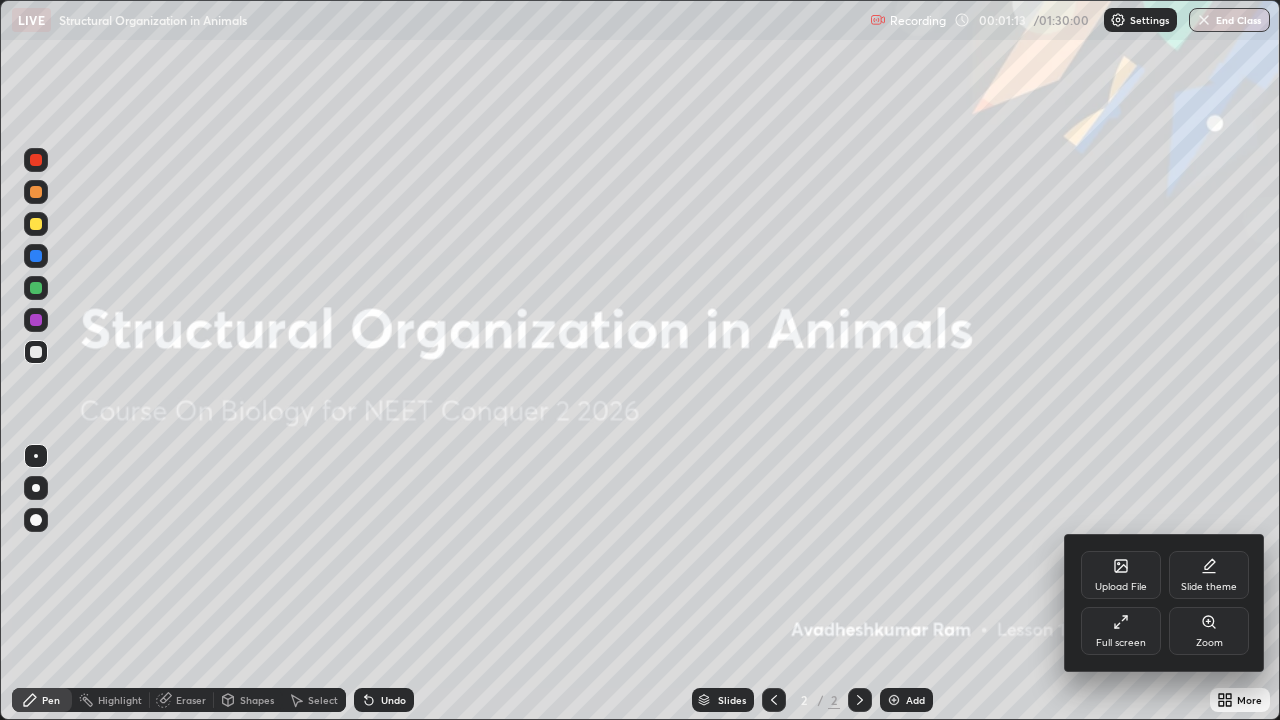 click on "Full screen" at bounding box center (1121, 631) 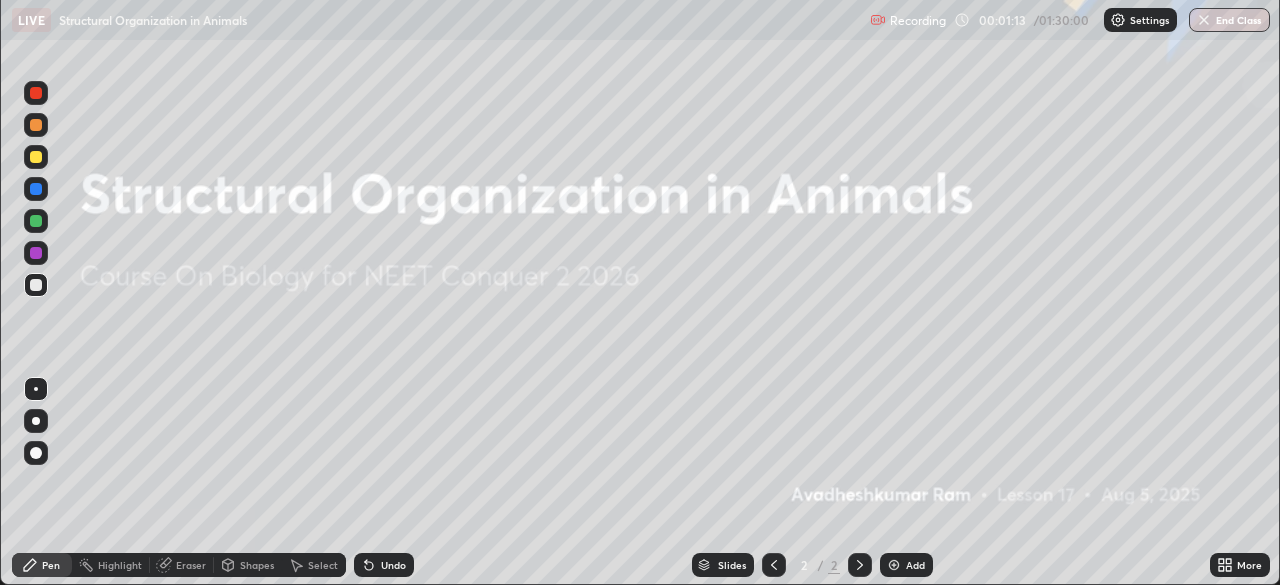 scroll, scrollTop: 585, scrollLeft: 1280, axis: both 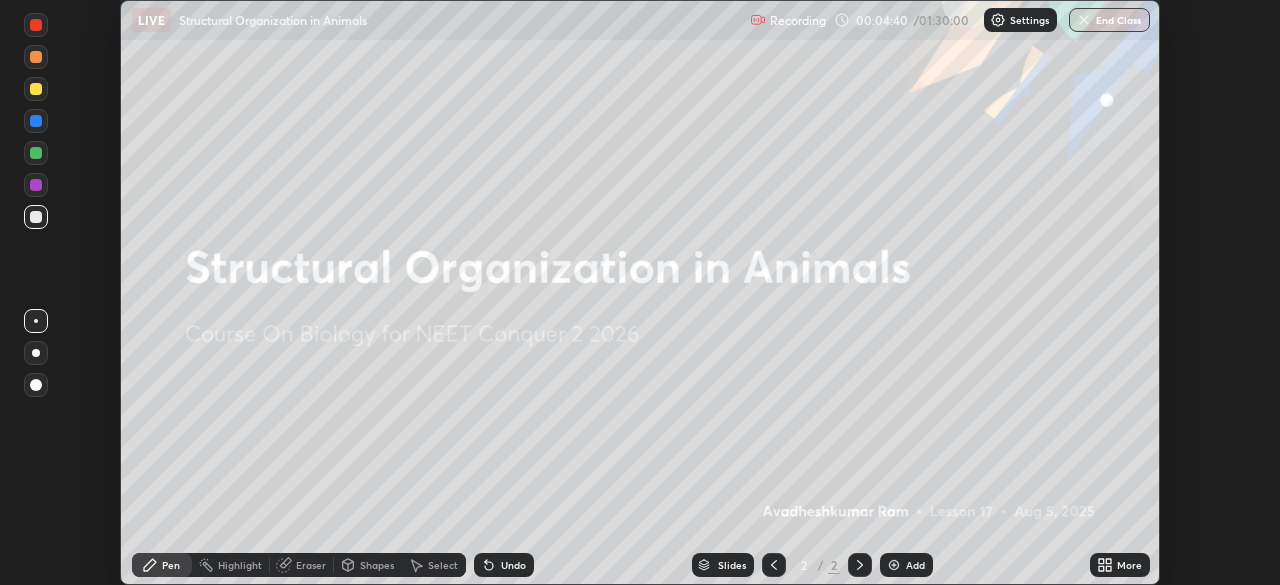 click at bounding box center (998, 20) 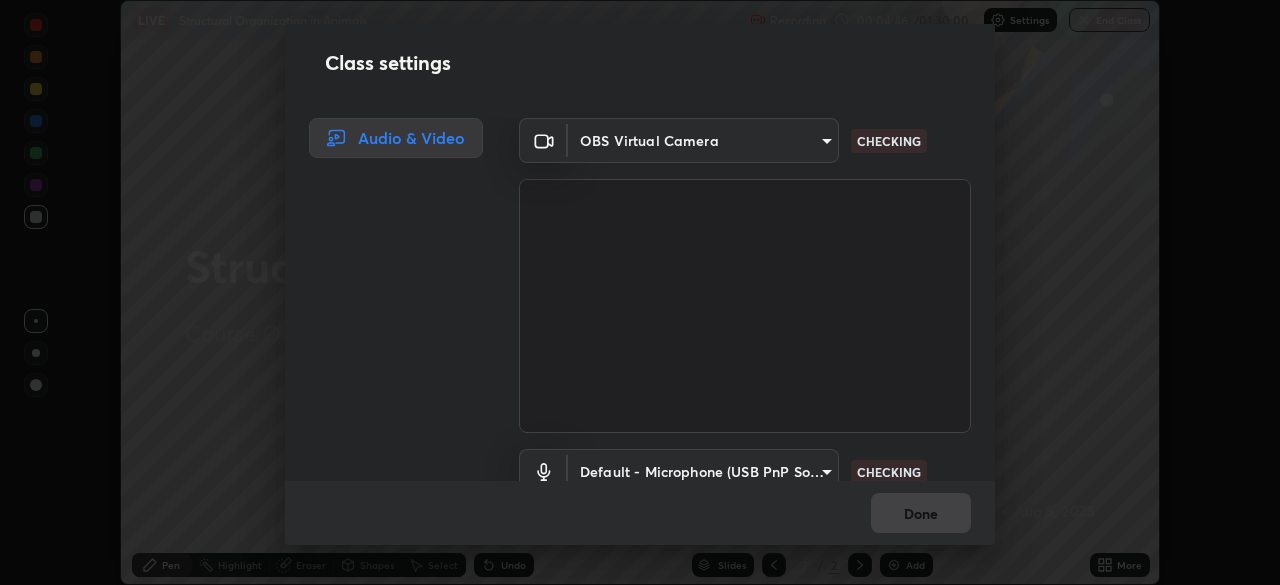click on "Erase all LIVE Structural Organization in Animals Recording [TIME] /  [TIME] Settings End Class Setting up your live class Structural Organization in Animals • L17 of Course On Biology for NEET Conquer 2 2026 [FIRST] [LAST] Pen Highlight Eraser Shapes Select Undo Slides 2 / 2 Add More No doubts shared Encourage your learners to ask a doubt for better clarity Report an issue Reason for reporting Buffering Chat not working Audio - Video sync issue Educator video quality low ​ Attach an image Report Class settings Audio & Video OBS Virtual Camera [HASH] WORKING Default - Microphone (USB PnP Sound Device) default WORKING Done" at bounding box center [640, 292] 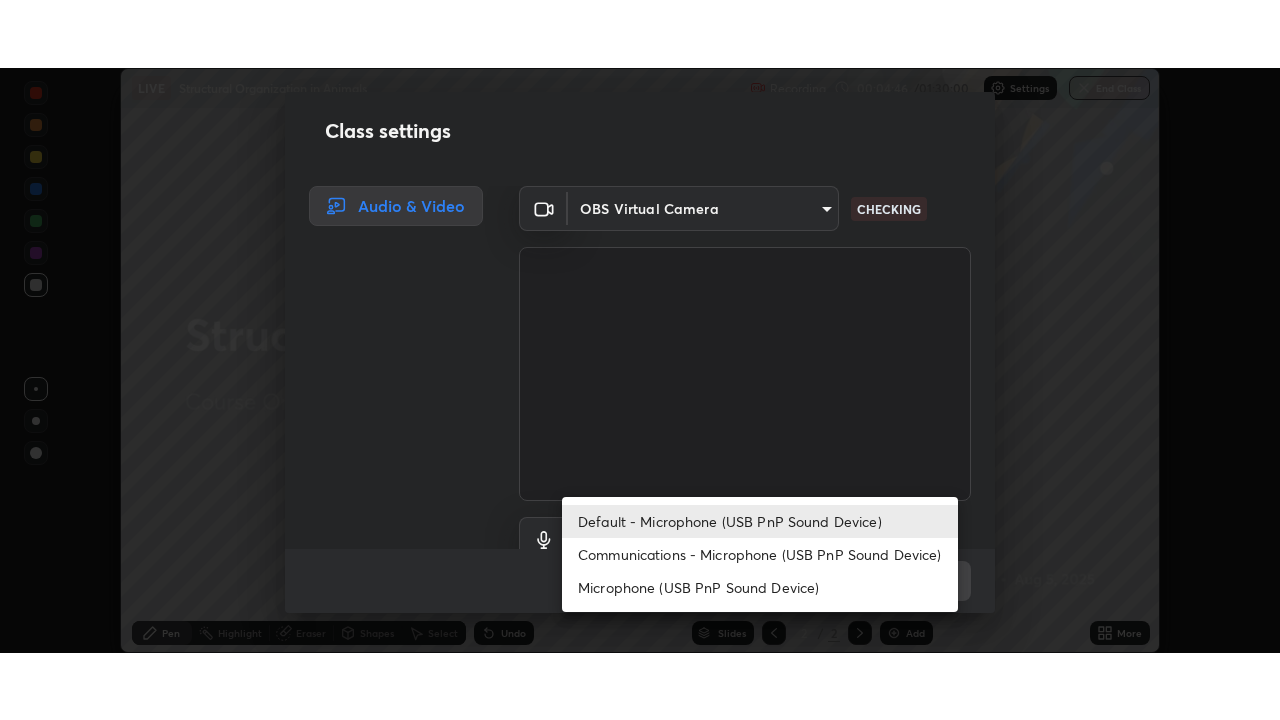 scroll, scrollTop: 18, scrollLeft: 0, axis: vertical 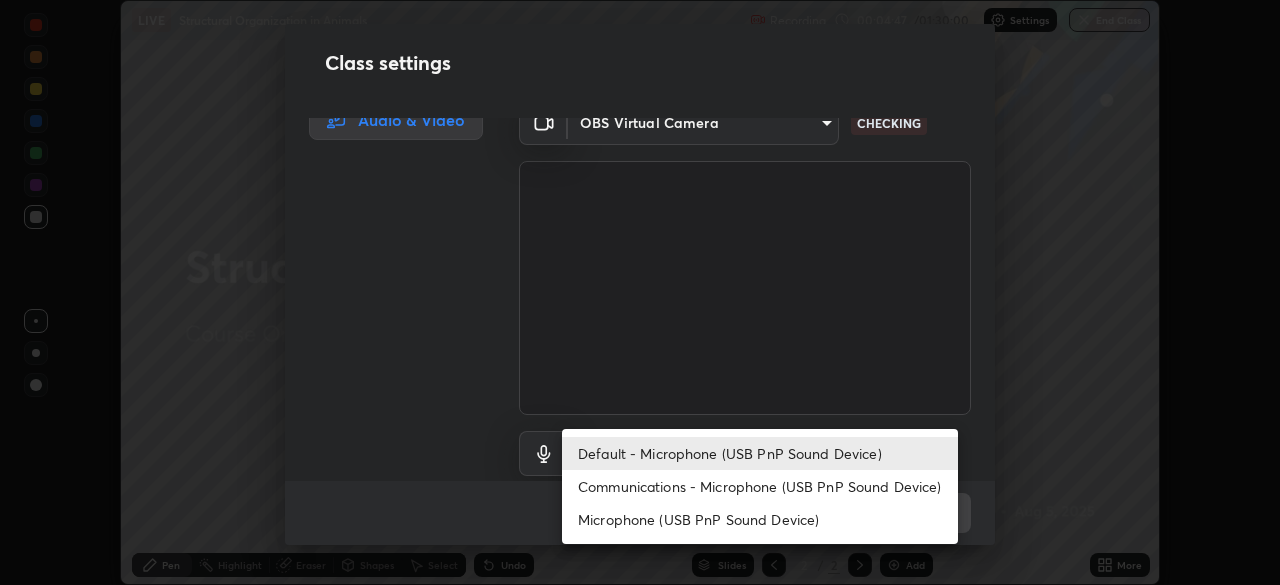 click on "Default - Microphone (USB PnP Sound Device)" at bounding box center (760, 453) 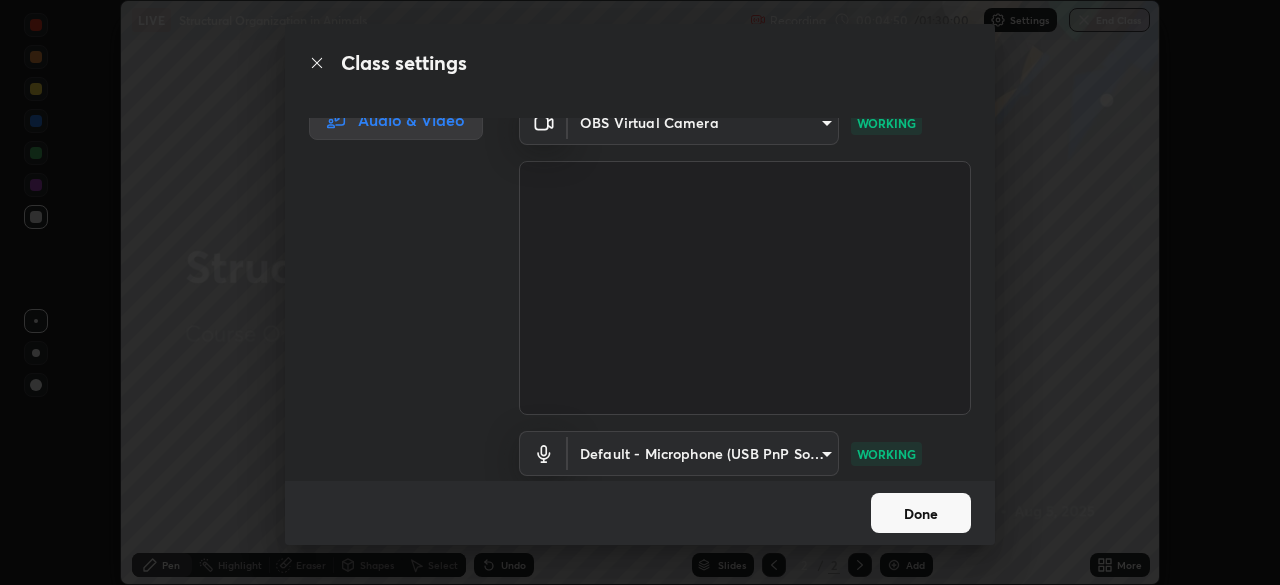 click on "Erase all LIVE Structural Organization in Animals Recording [TIME] /  [TIME] Settings End Class Setting up your live class Structural Organization in Animals • L17 of Course On Biology for NEET Conquer 2 2026 [FIRST] [LAST] Pen Highlight Eraser Shapes Select Undo Slides 2 / 2 Add More No doubts shared Encourage your learners to ask a doubt for better clarity Report an issue Reason for reporting Buffering Chat not working Audio - Video sync issue Educator video quality low ​ Attach an image Report Class settings Audio & Video OBS Virtual Camera [HASH] WORKING Default - Microphone (USB PnP Sound Device) default WORKING Done" at bounding box center (640, 292) 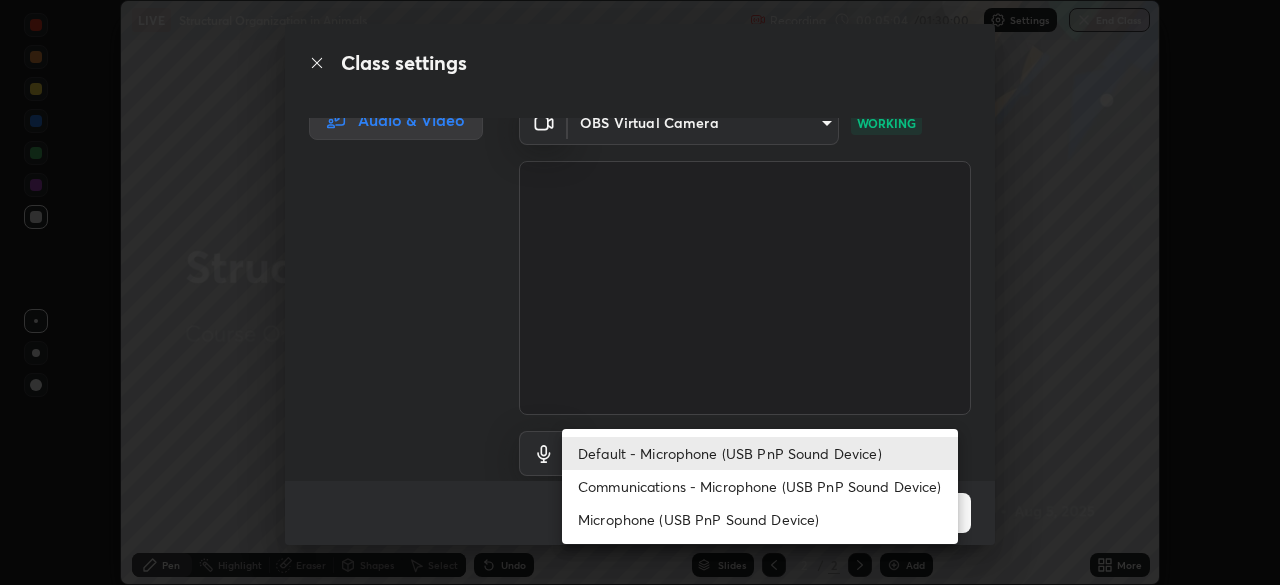click on "Communications - Microphone (USB PnP Sound Device)" at bounding box center [760, 486] 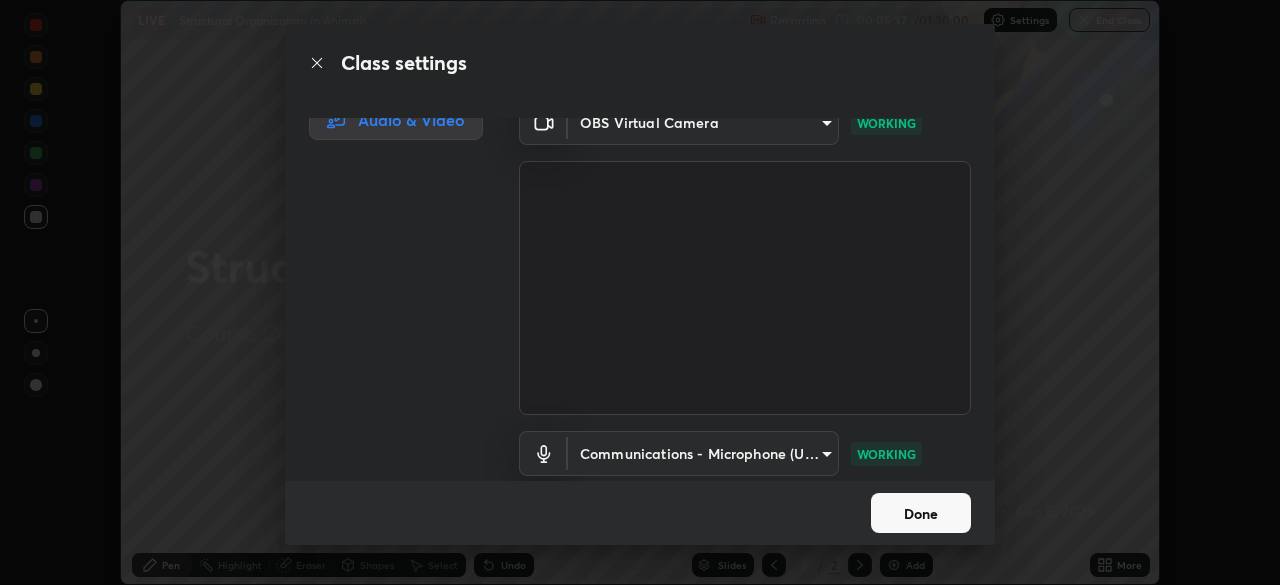 click on "Done" at bounding box center (921, 513) 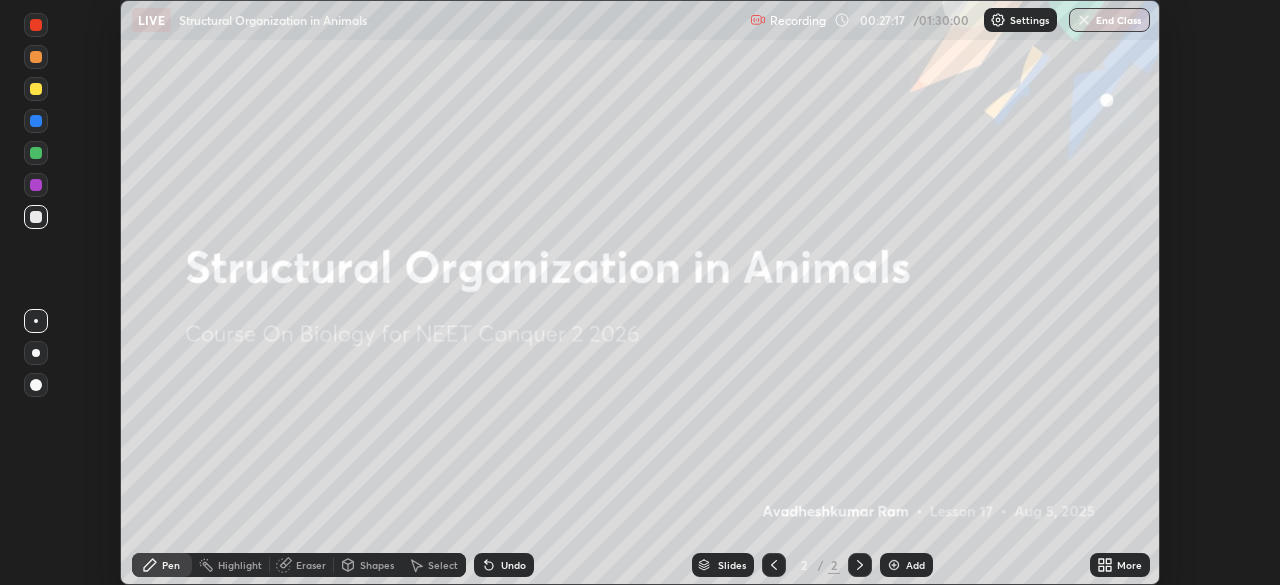 click at bounding box center [894, 565] 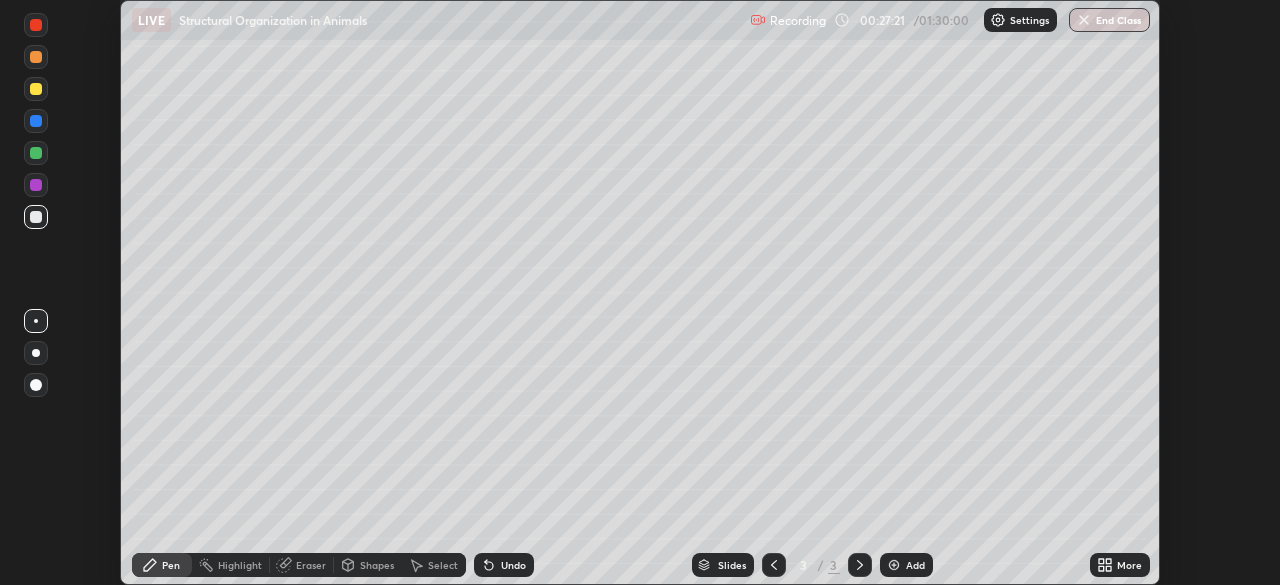 click 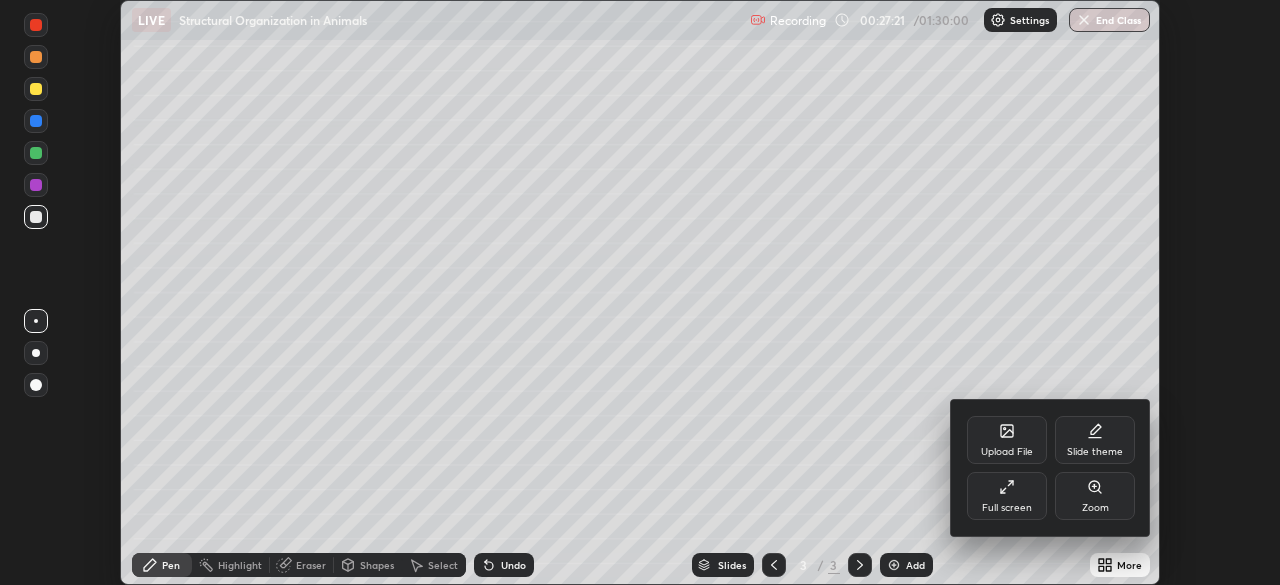 click on "Full screen" at bounding box center (1007, 508) 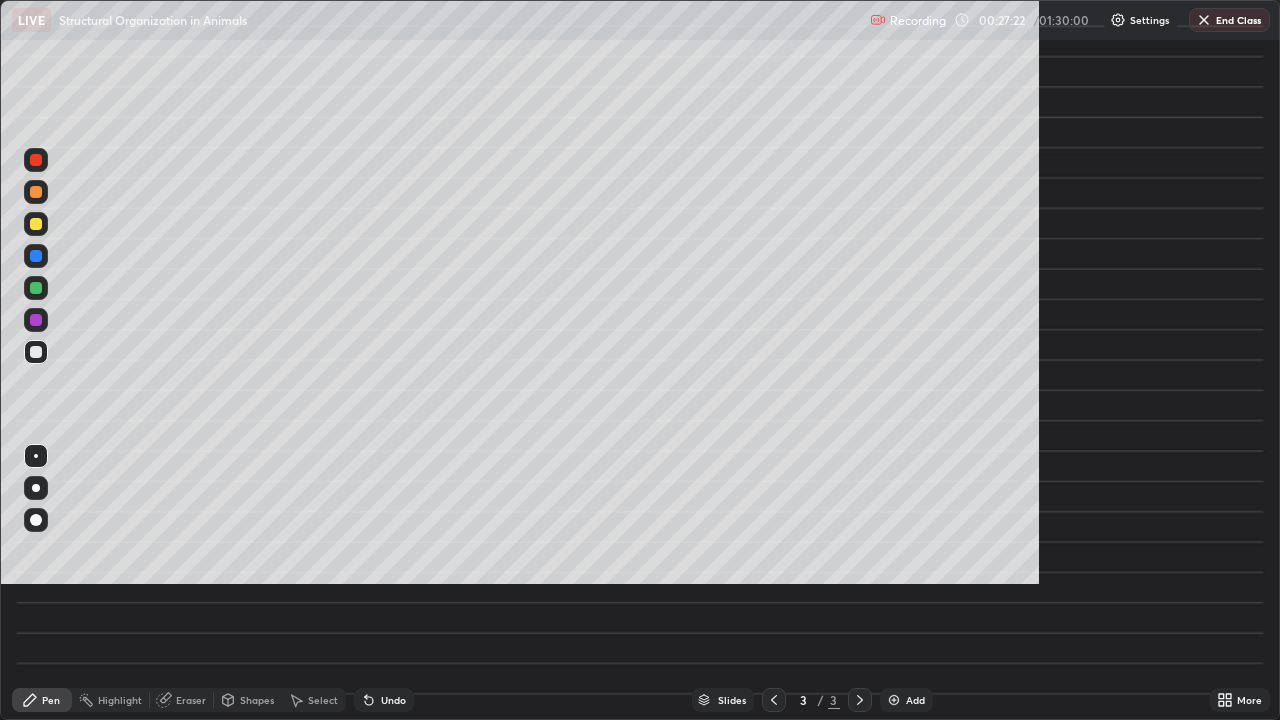 scroll, scrollTop: 99280, scrollLeft: 98720, axis: both 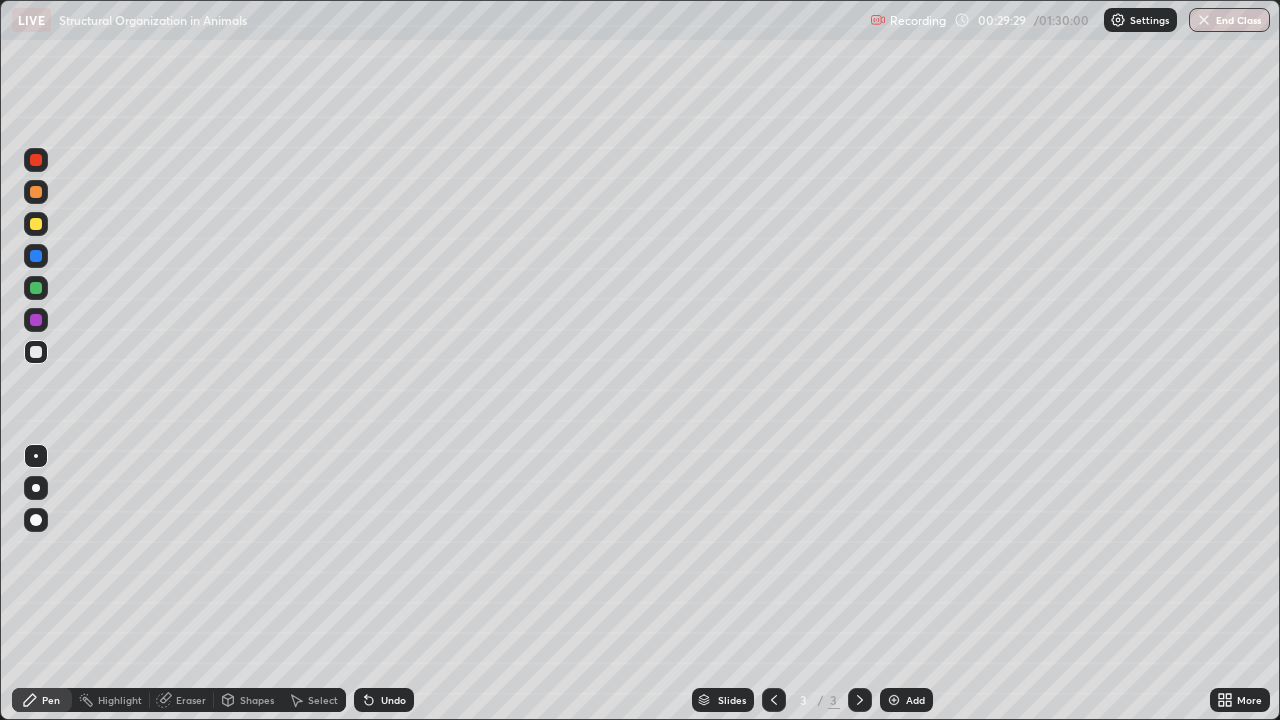click at bounding box center [36, 256] 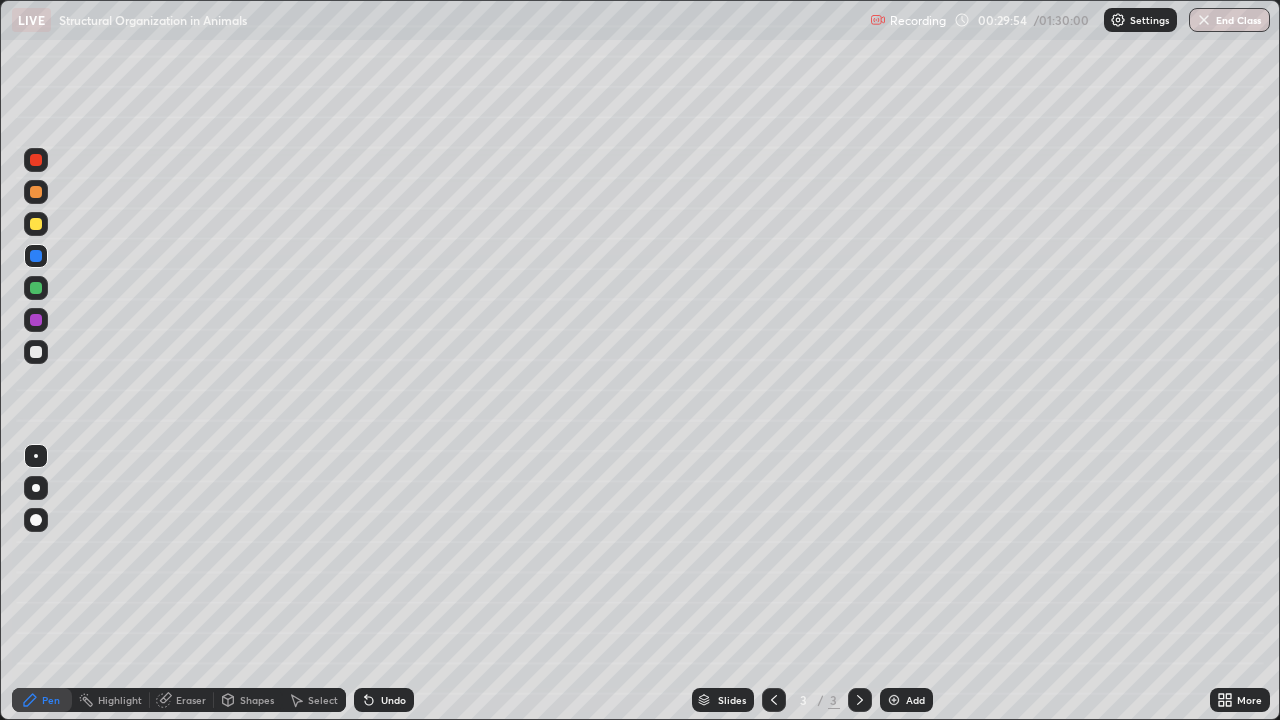 click at bounding box center [36, 160] 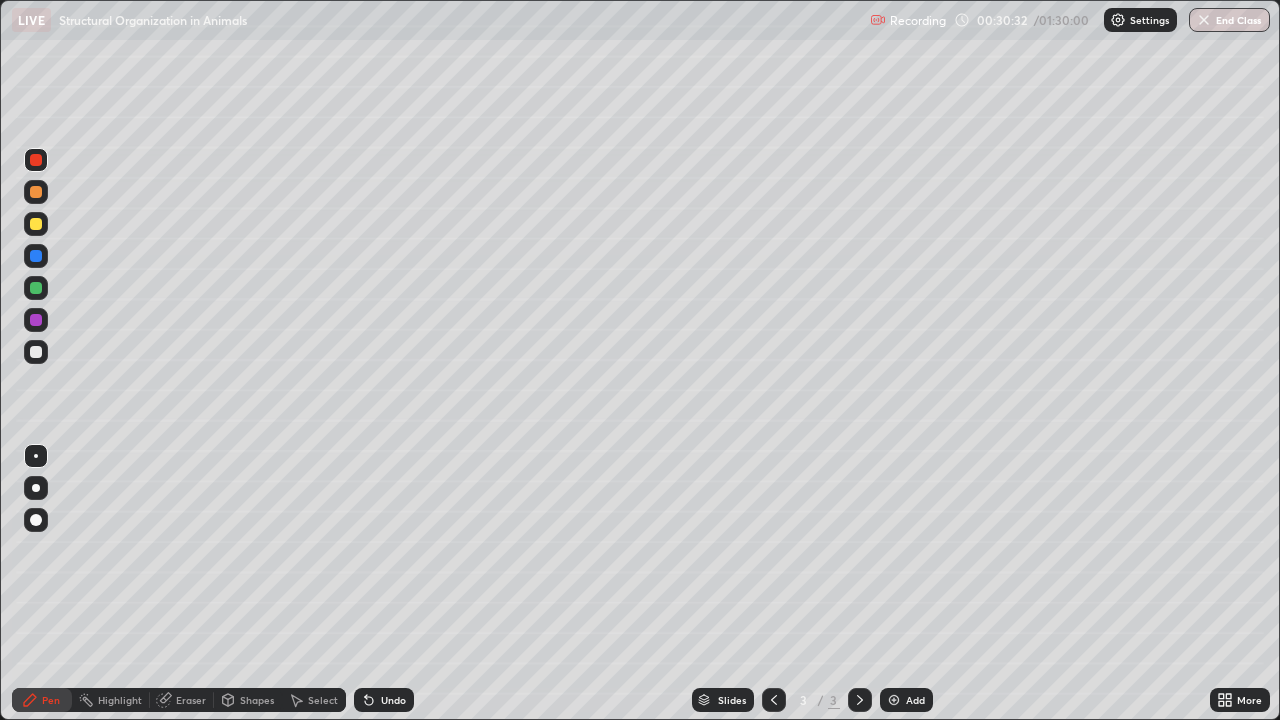 click on "Undo" at bounding box center (393, 700) 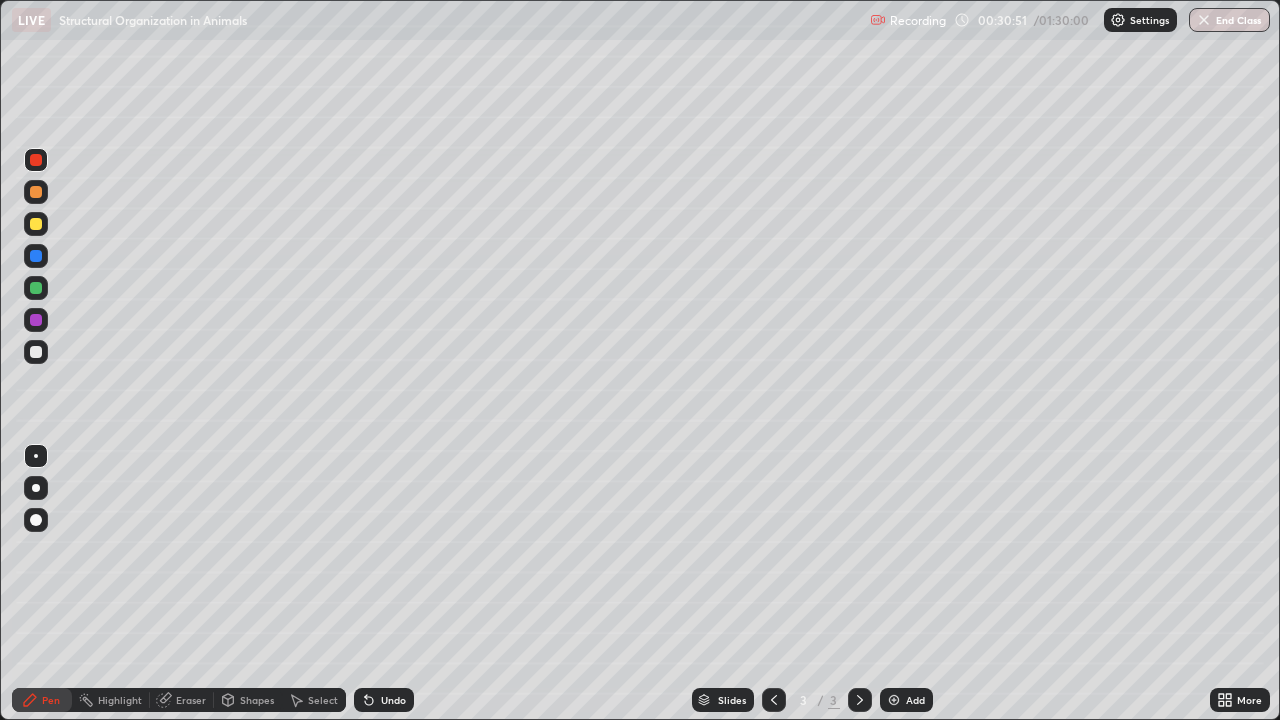 click at bounding box center [36, 256] 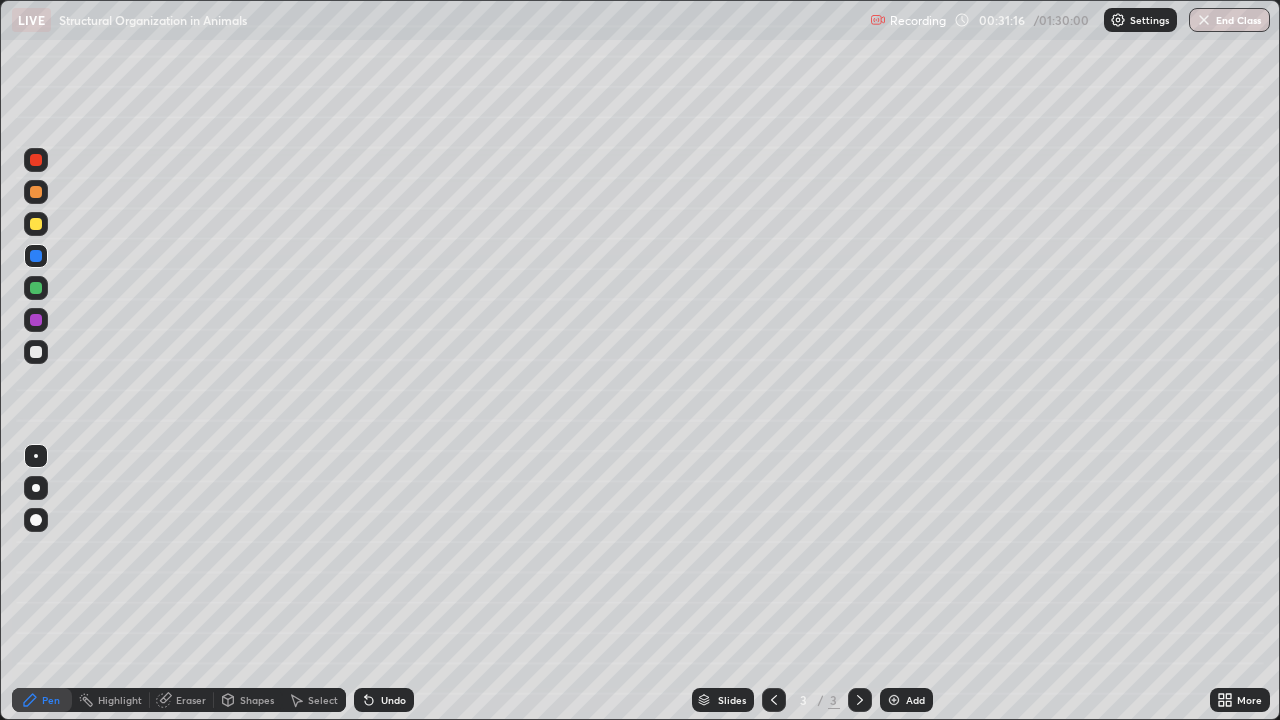 click on "Eraser" at bounding box center [182, 700] 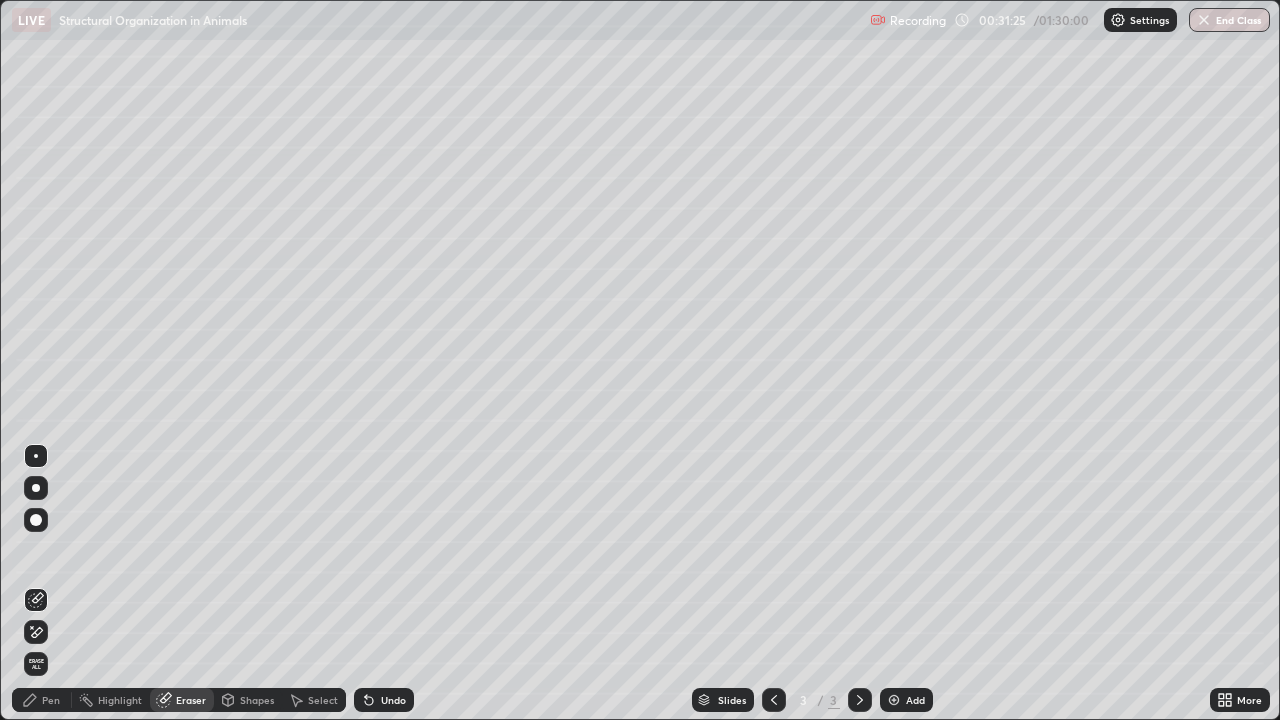 click on "Pen" at bounding box center (51, 700) 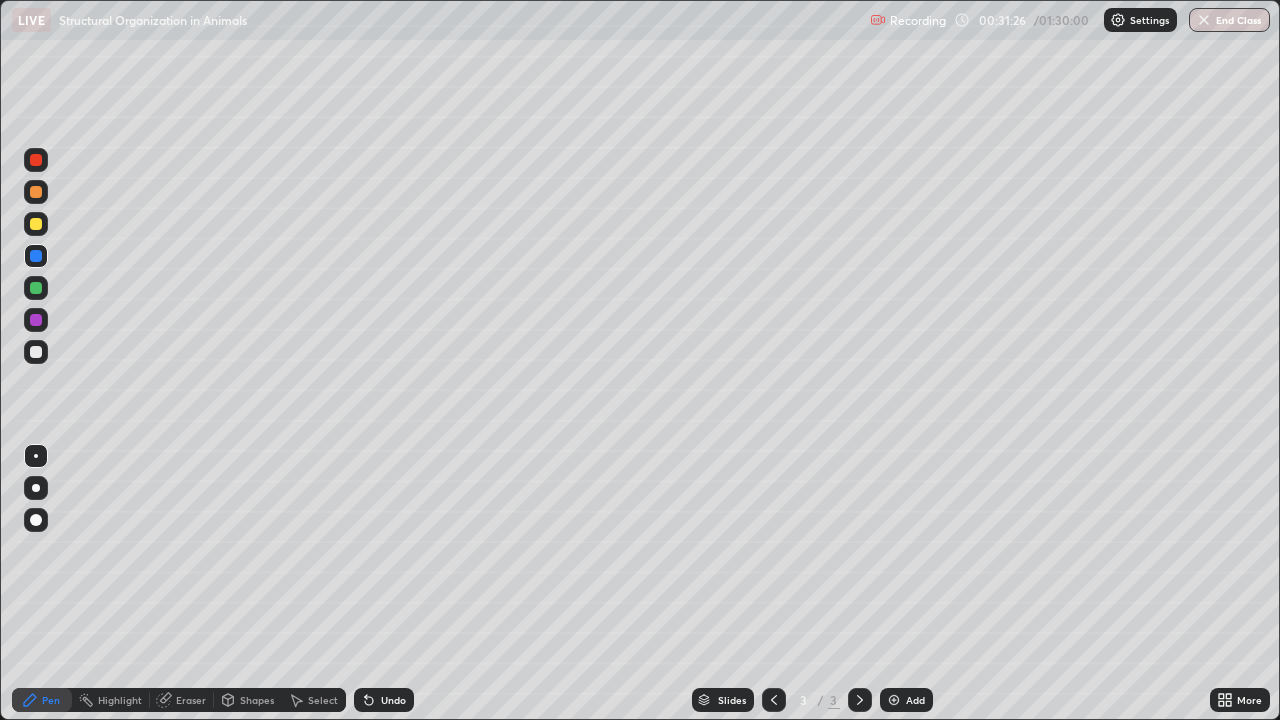 click at bounding box center [36, 224] 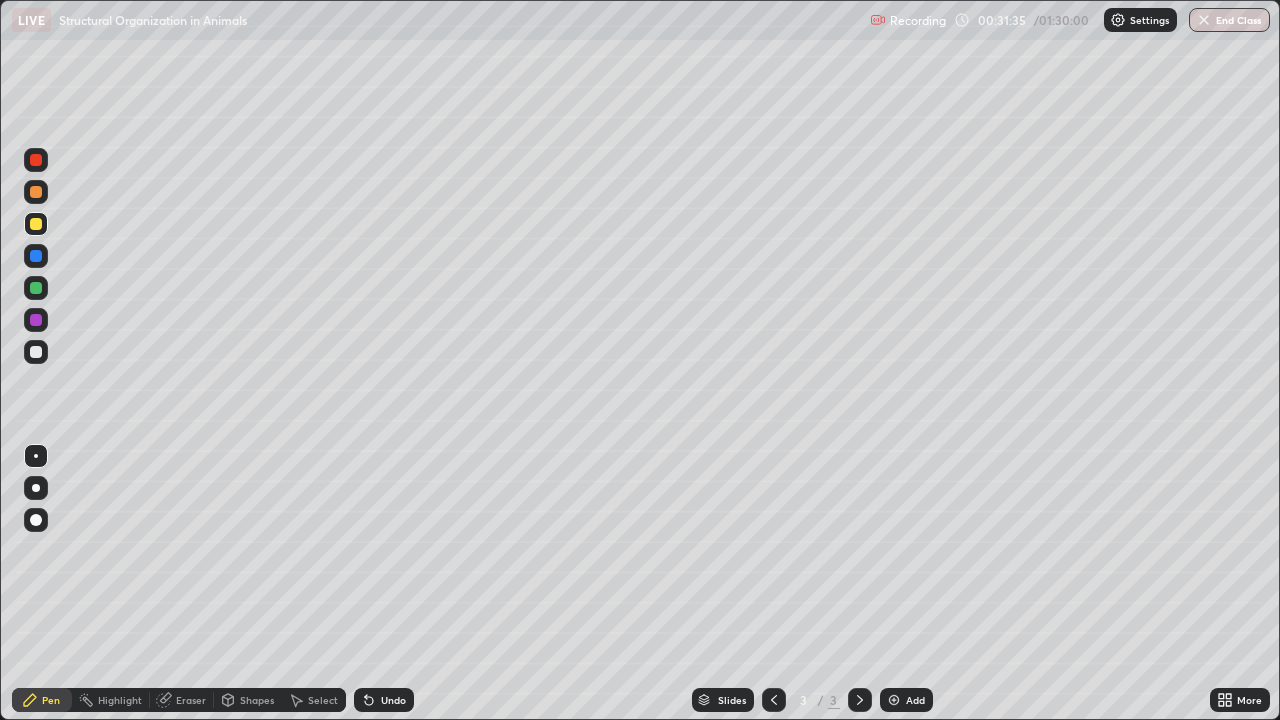 click on "Pen" at bounding box center (51, 700) 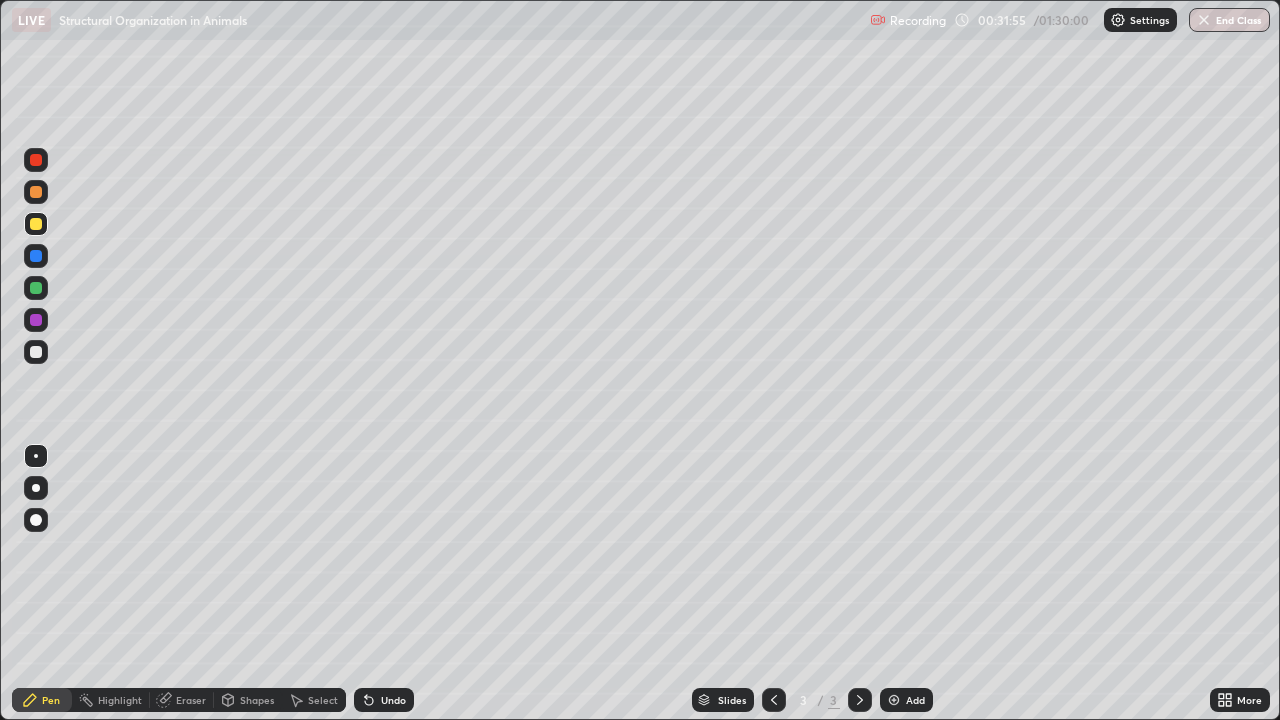 click 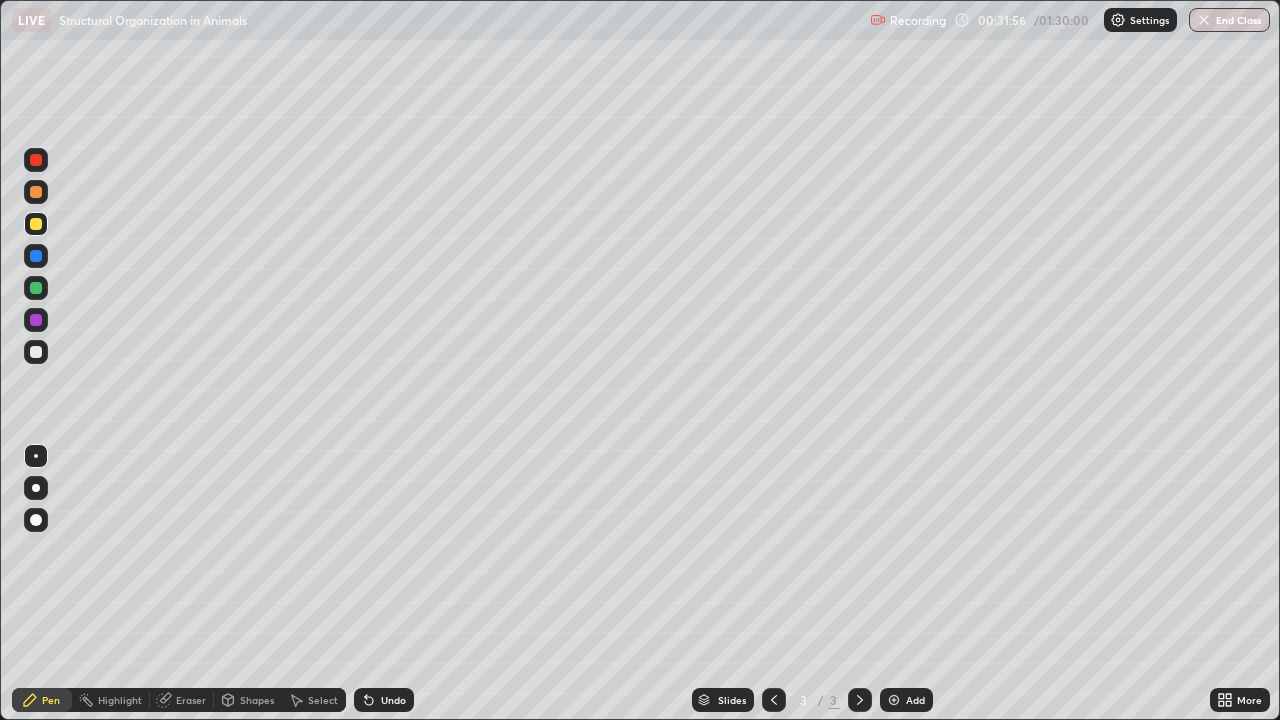 click on "Undo" at bounding box center (384, 700) 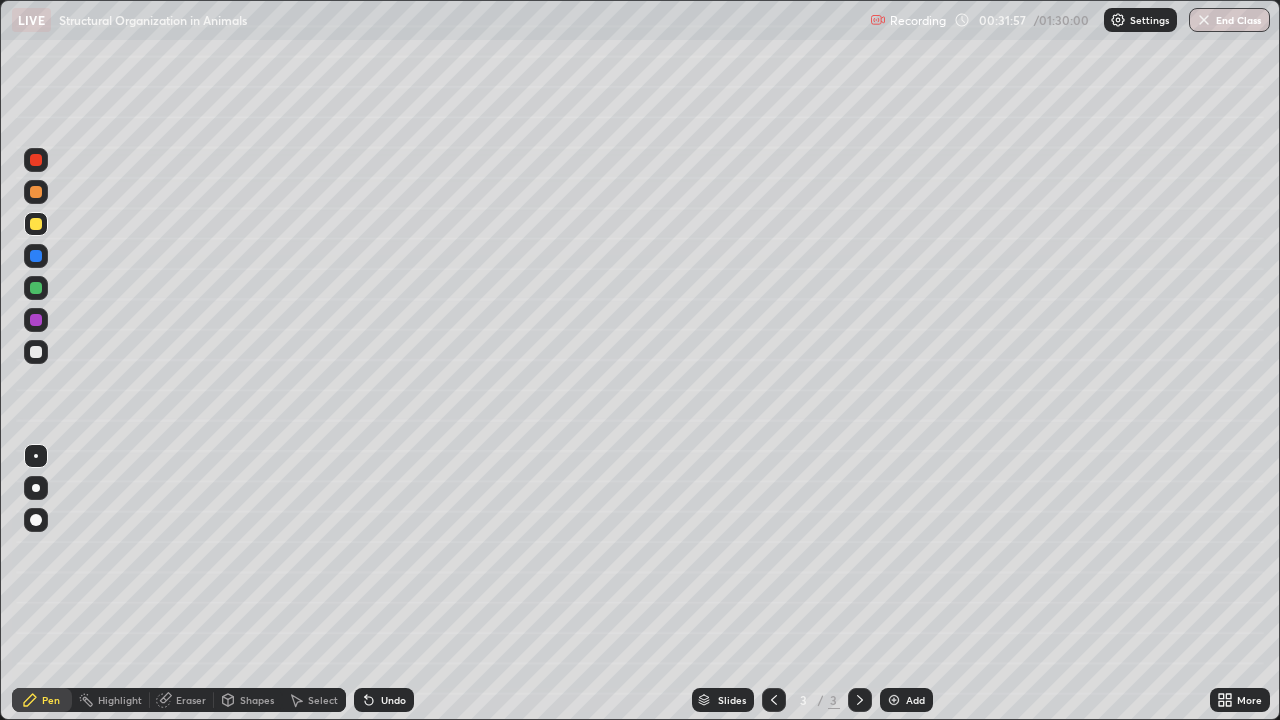 click on "Undo" at bounding box center [384, 700] 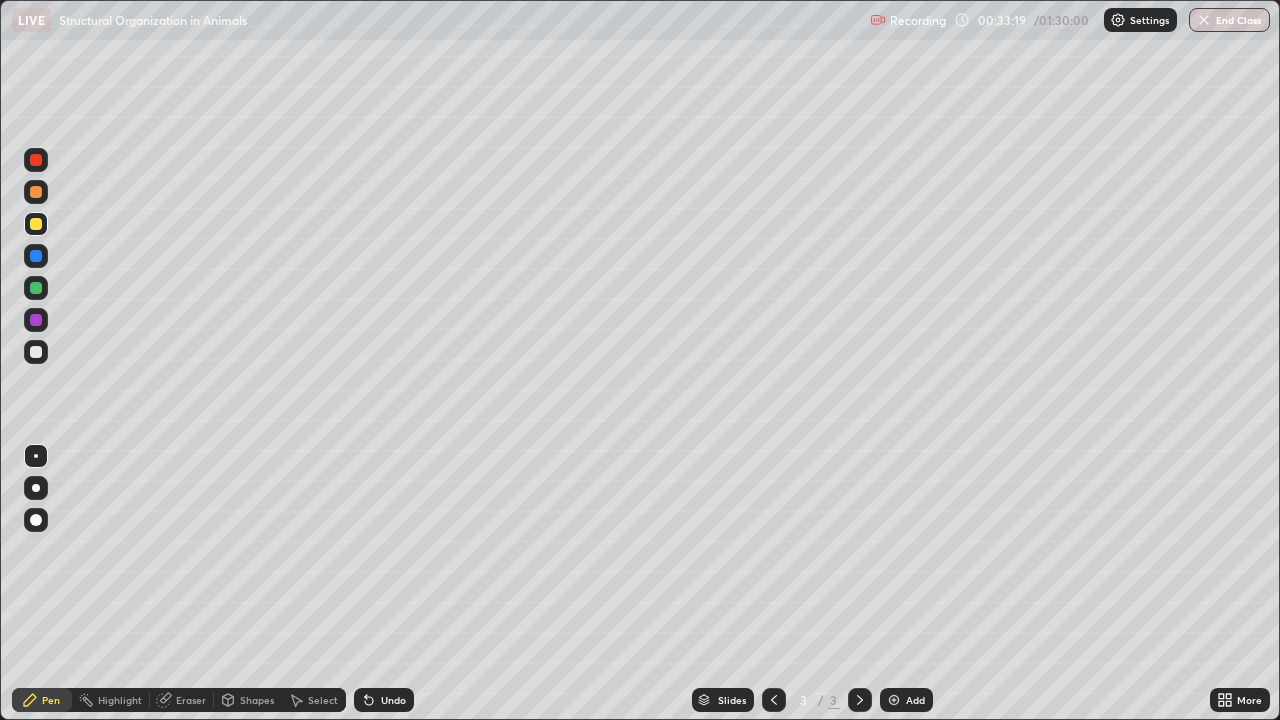 click at bounding box center [36, 352] 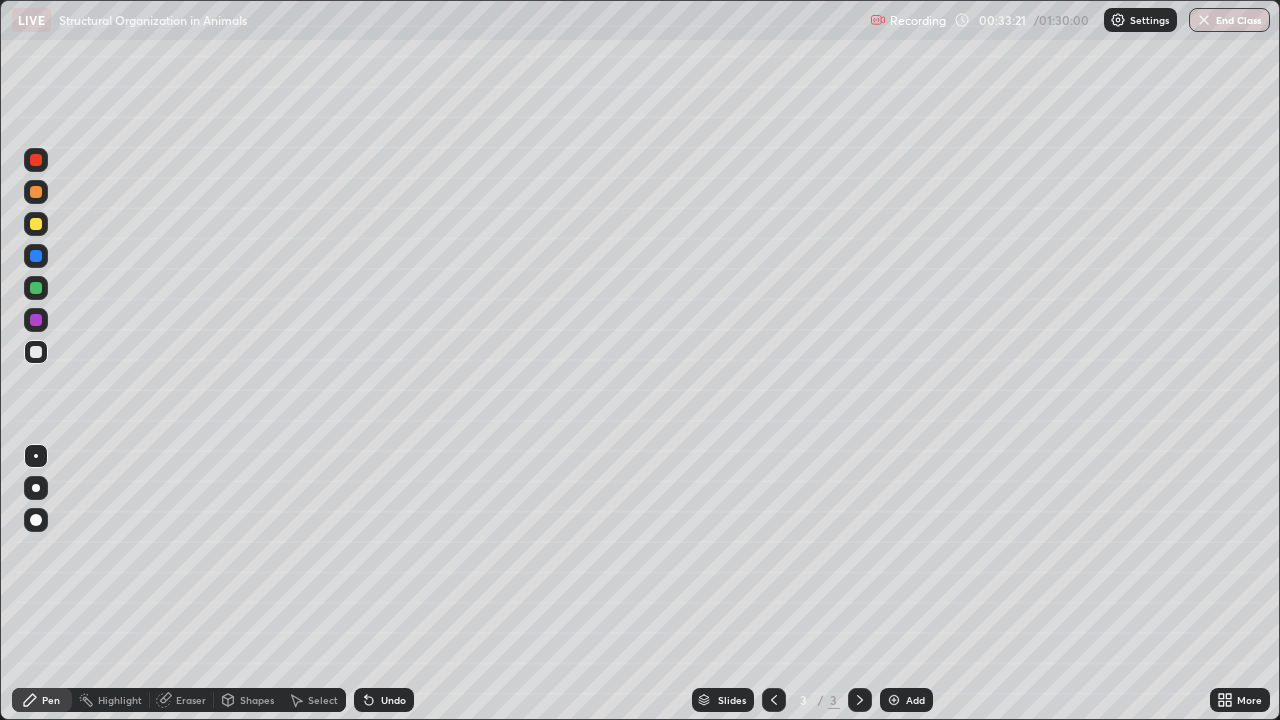 click at bounding box center (36, 224) 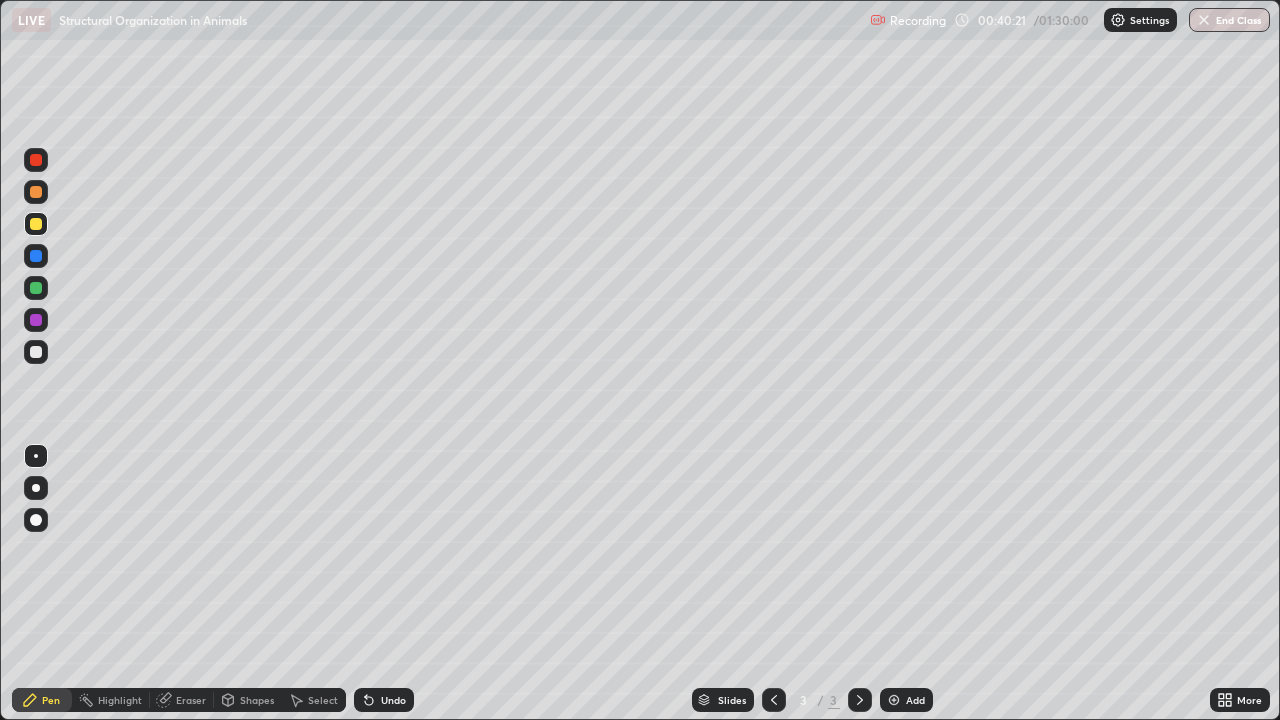 click at bounding box center [894, 700] 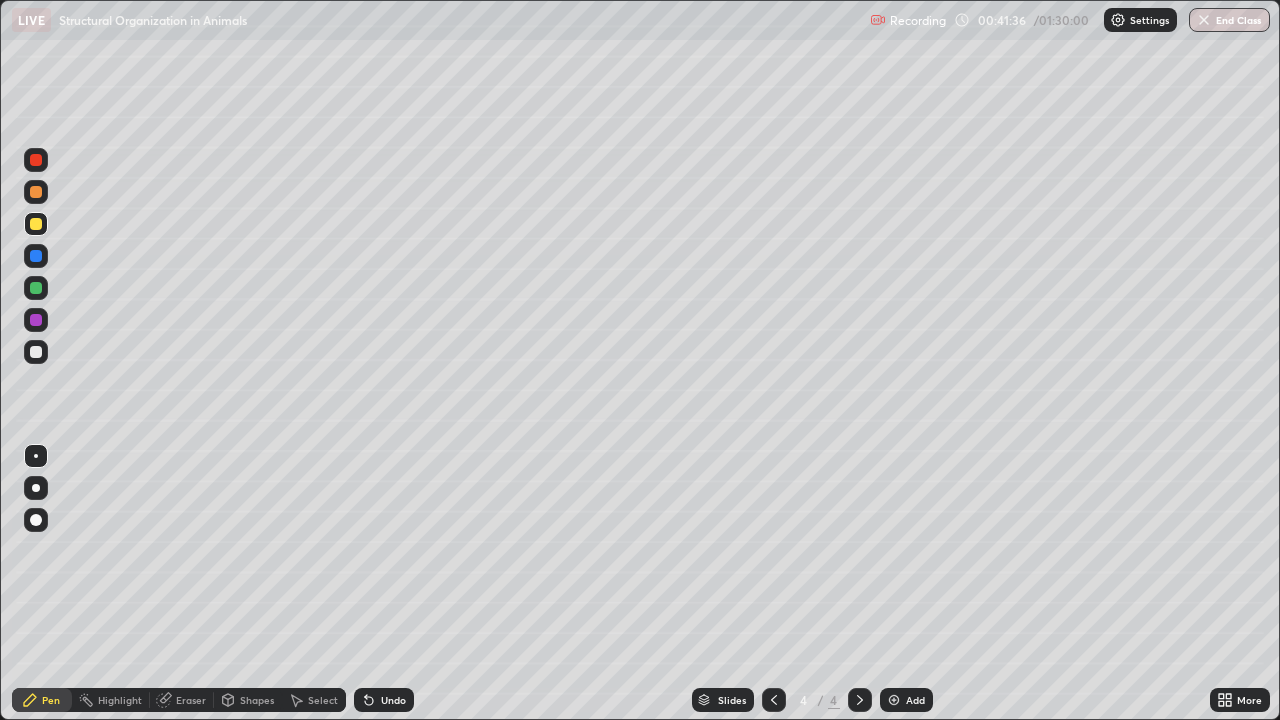 click at bounding box center (36, 192) 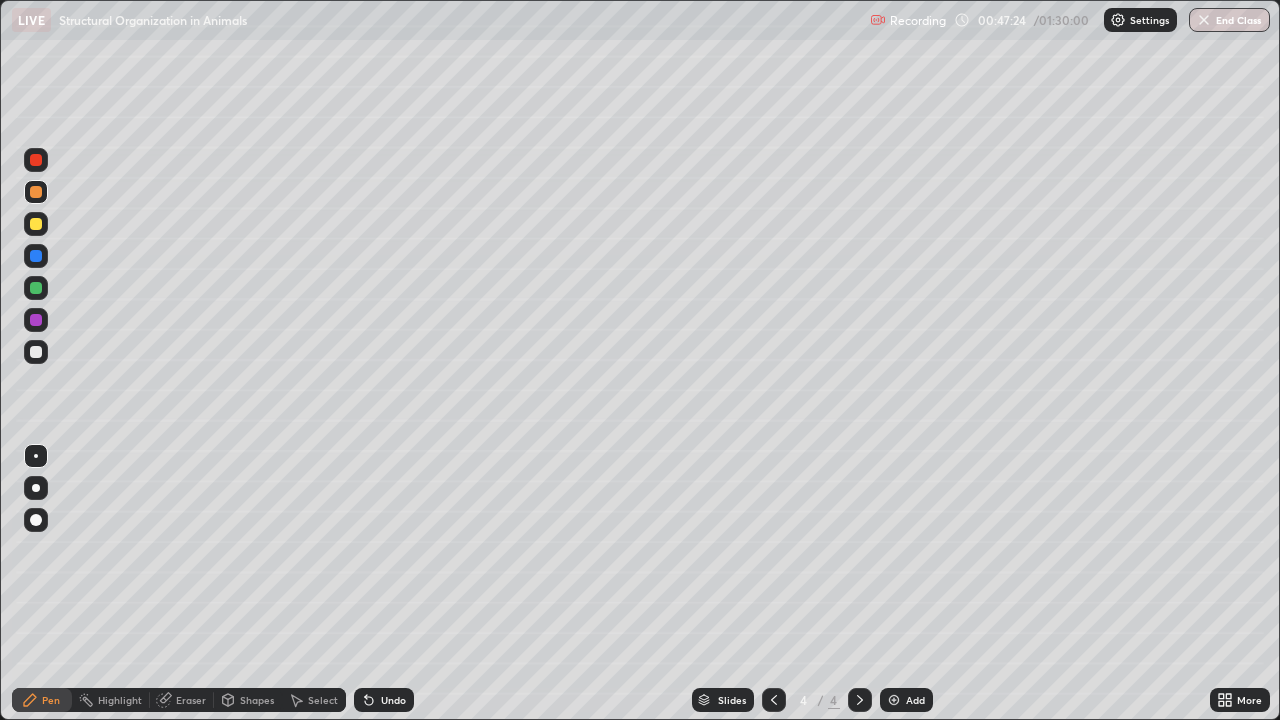 click at bounding box center [36, 160] 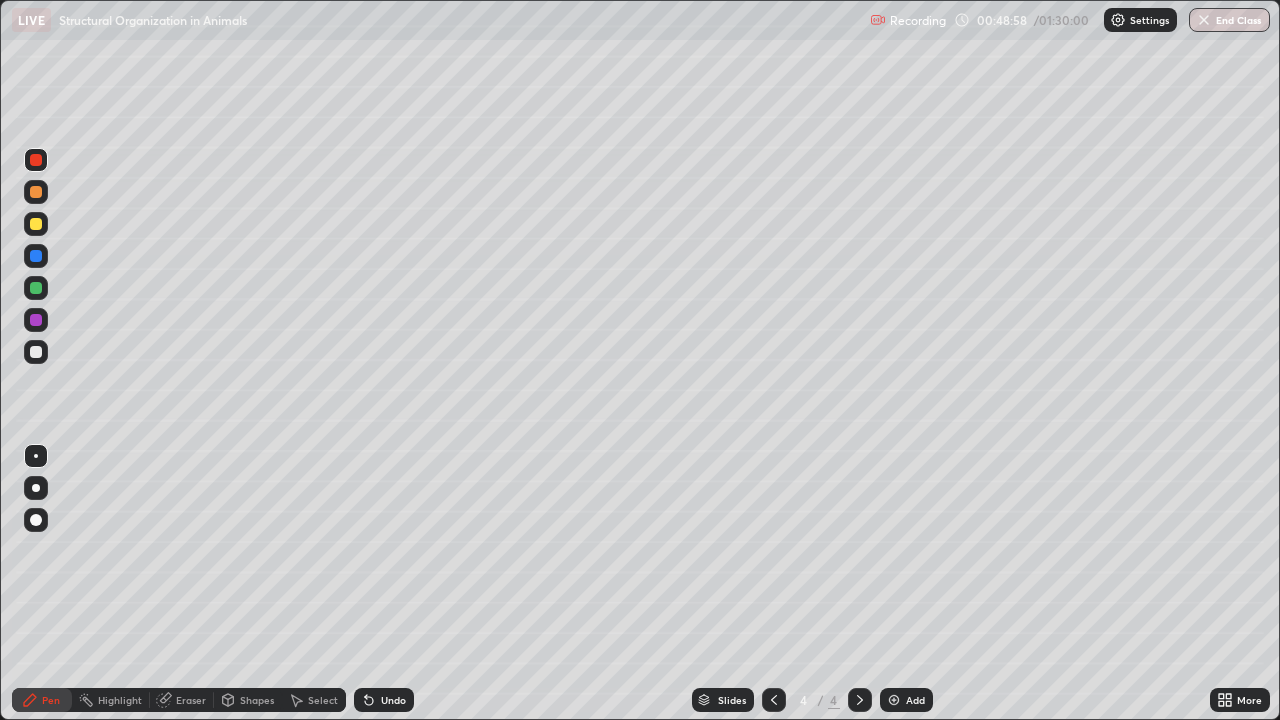 click on "Add" at bounding box center [906, 700] 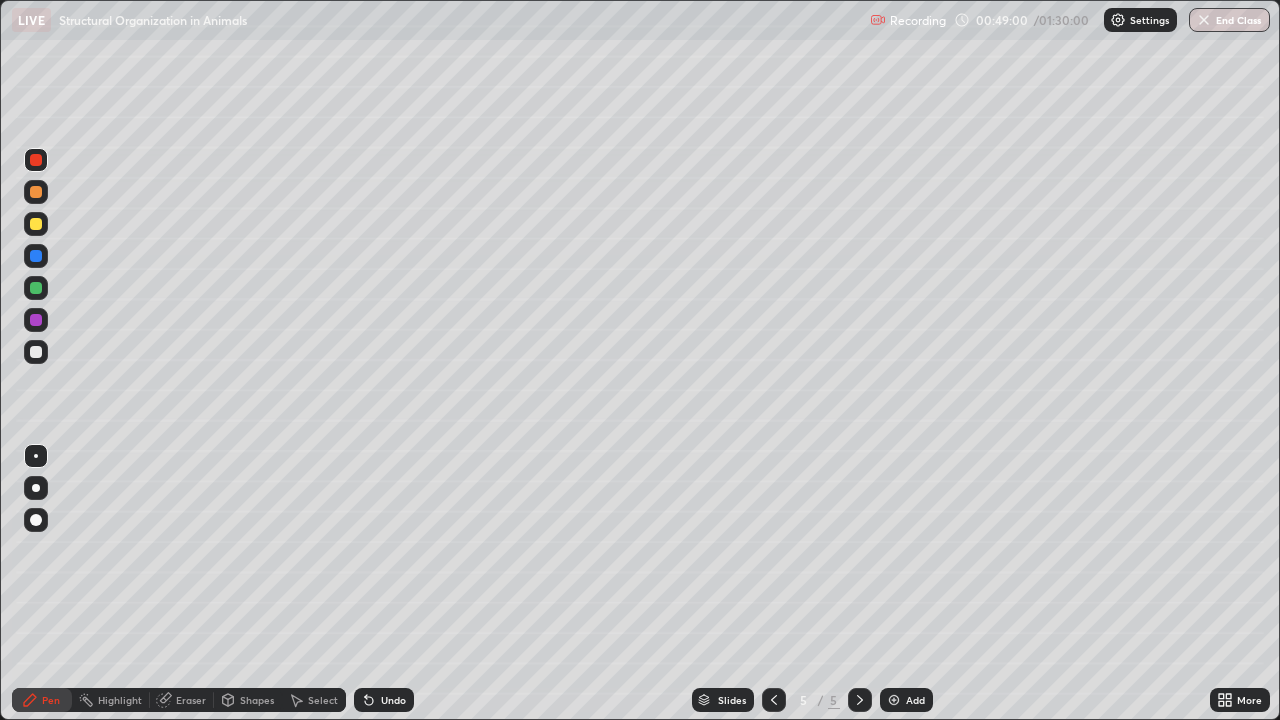 click at bounding box center (36, 256) 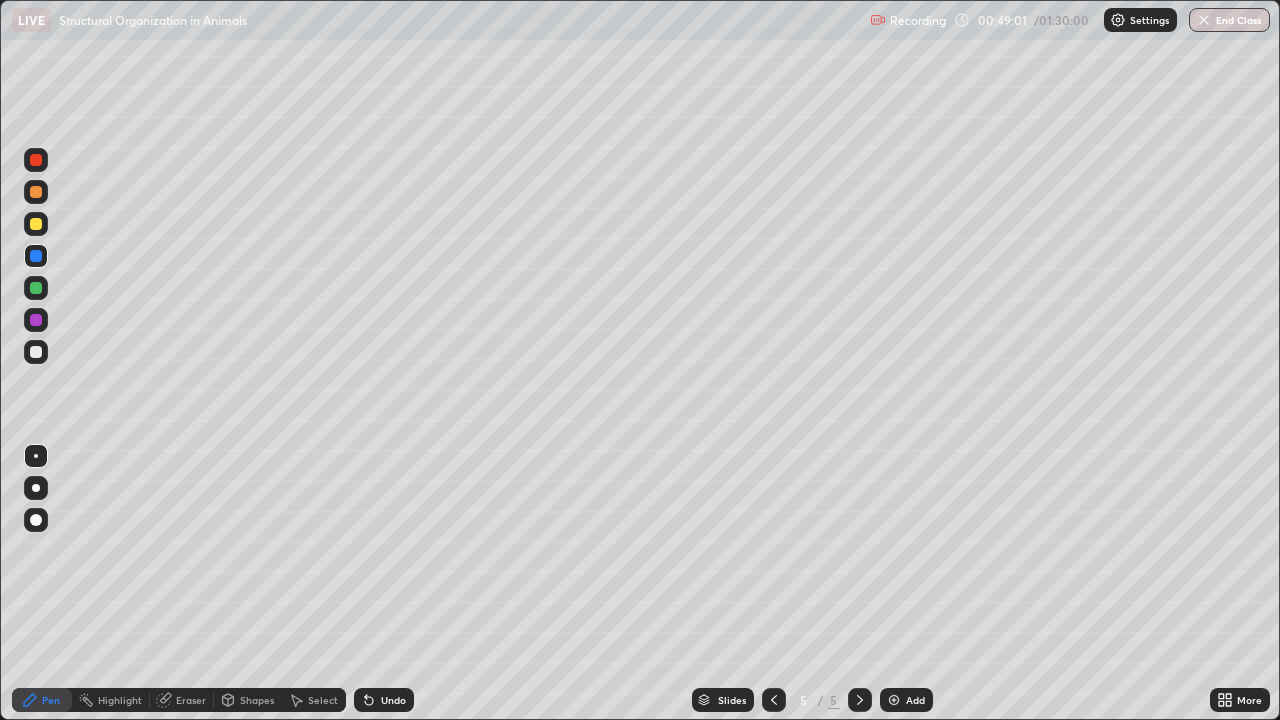 click at bounding box center [36, 160] 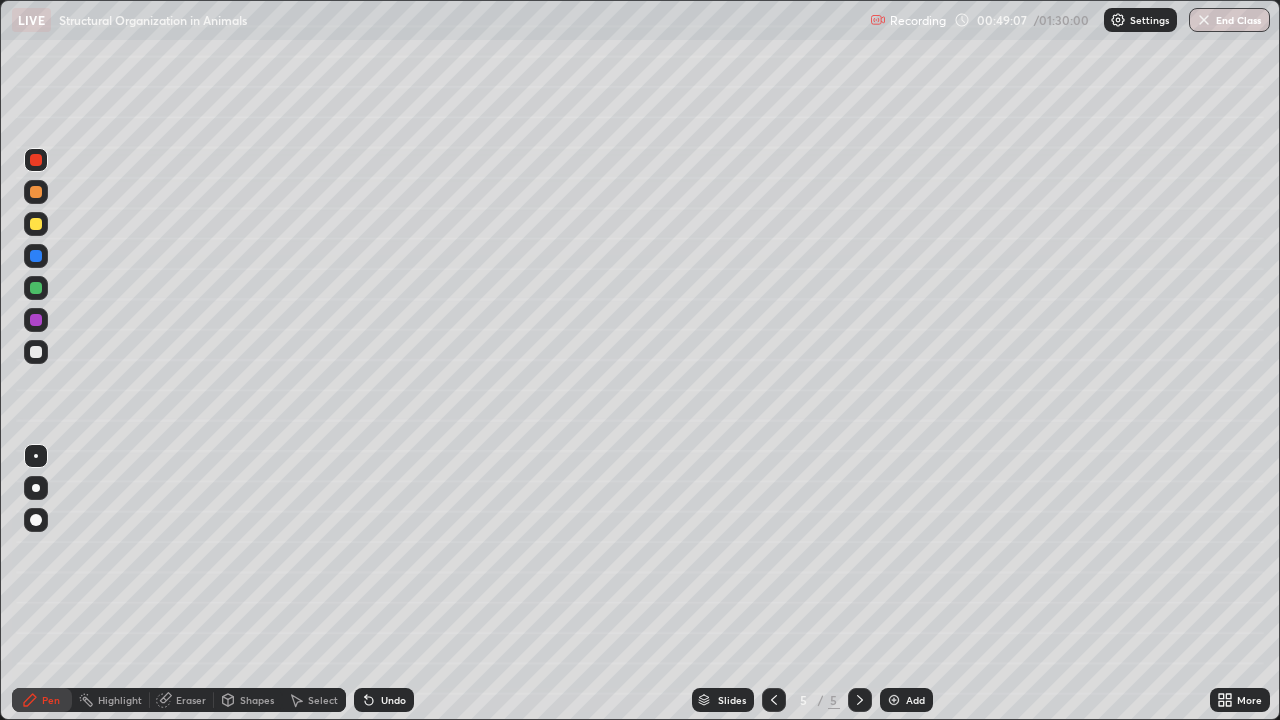 click on "Undo" at bounding box center (393, 700) 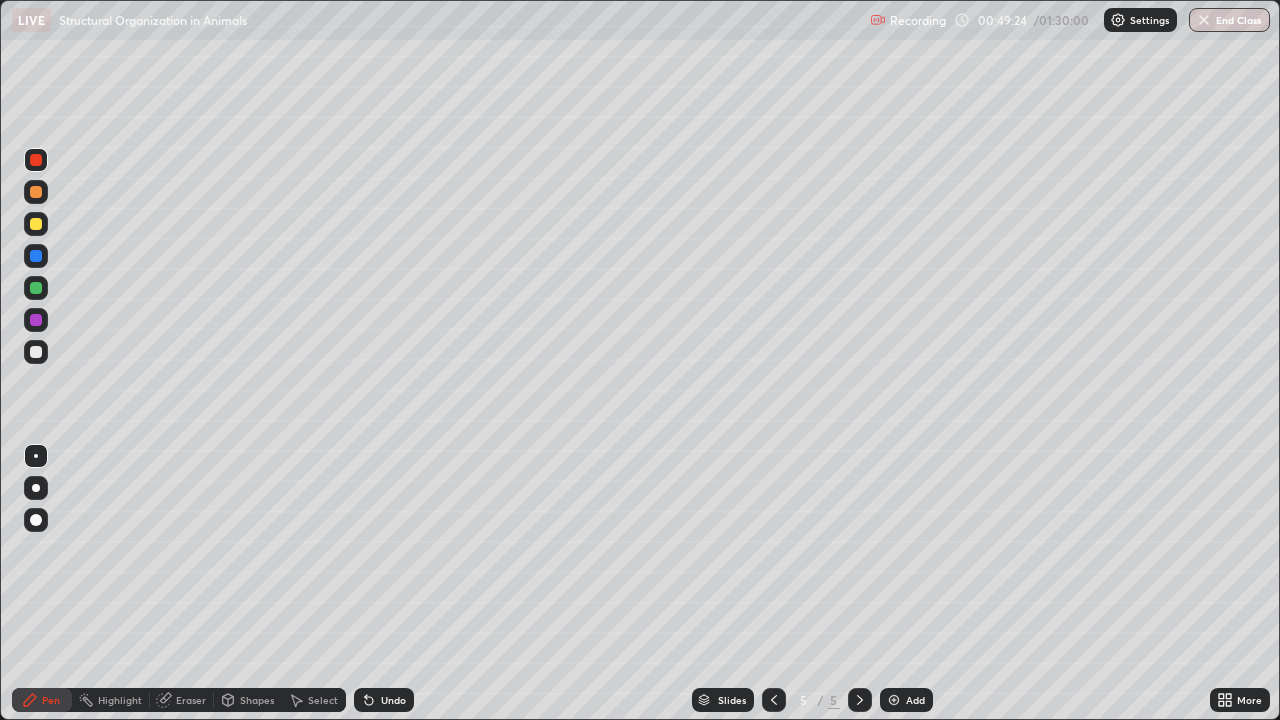 click at bounding box center (36, 256) 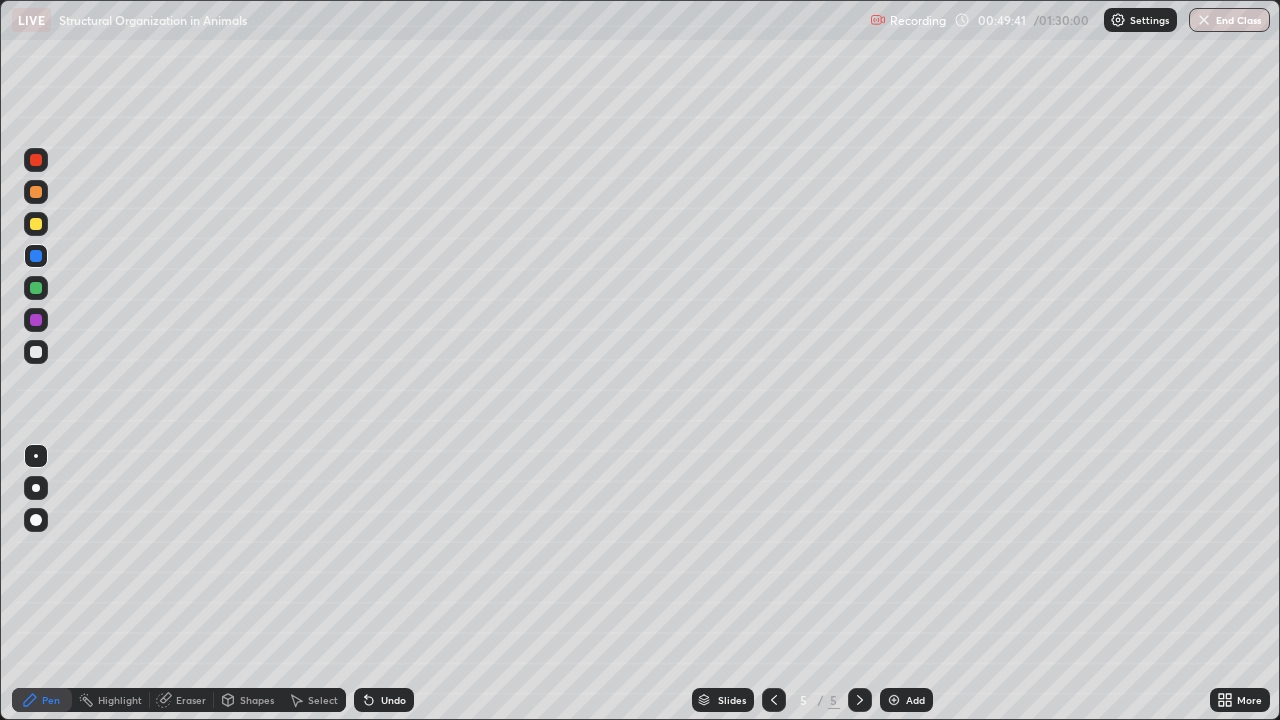 click on "Undo" at bounding box center (393, 700) 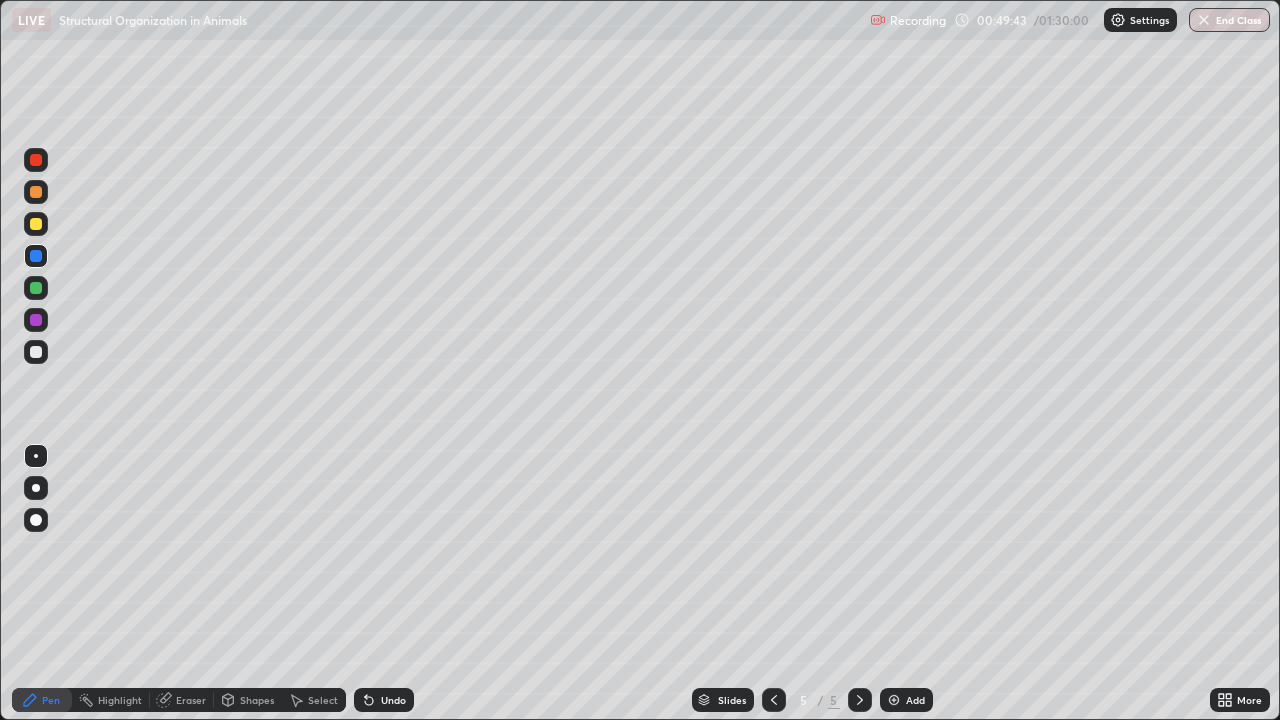 click at bounding box center (36, 160) 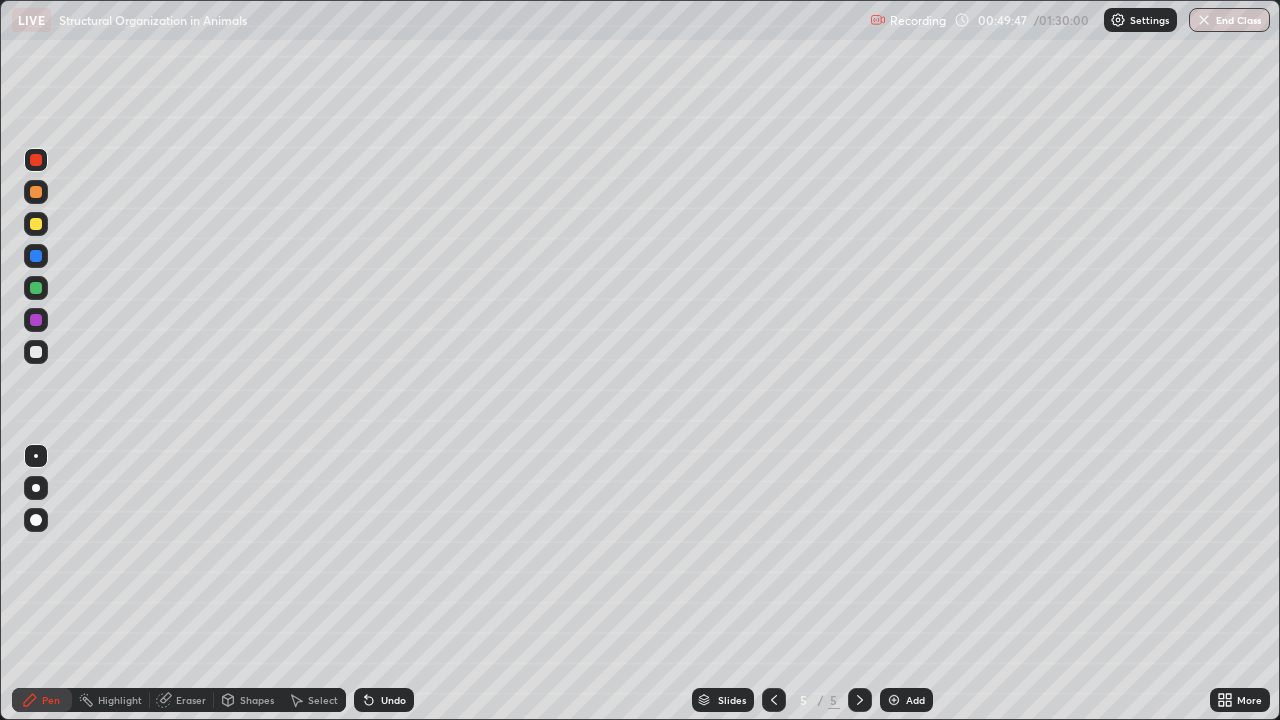 click on "Undo" at bounding box center [393, 700] 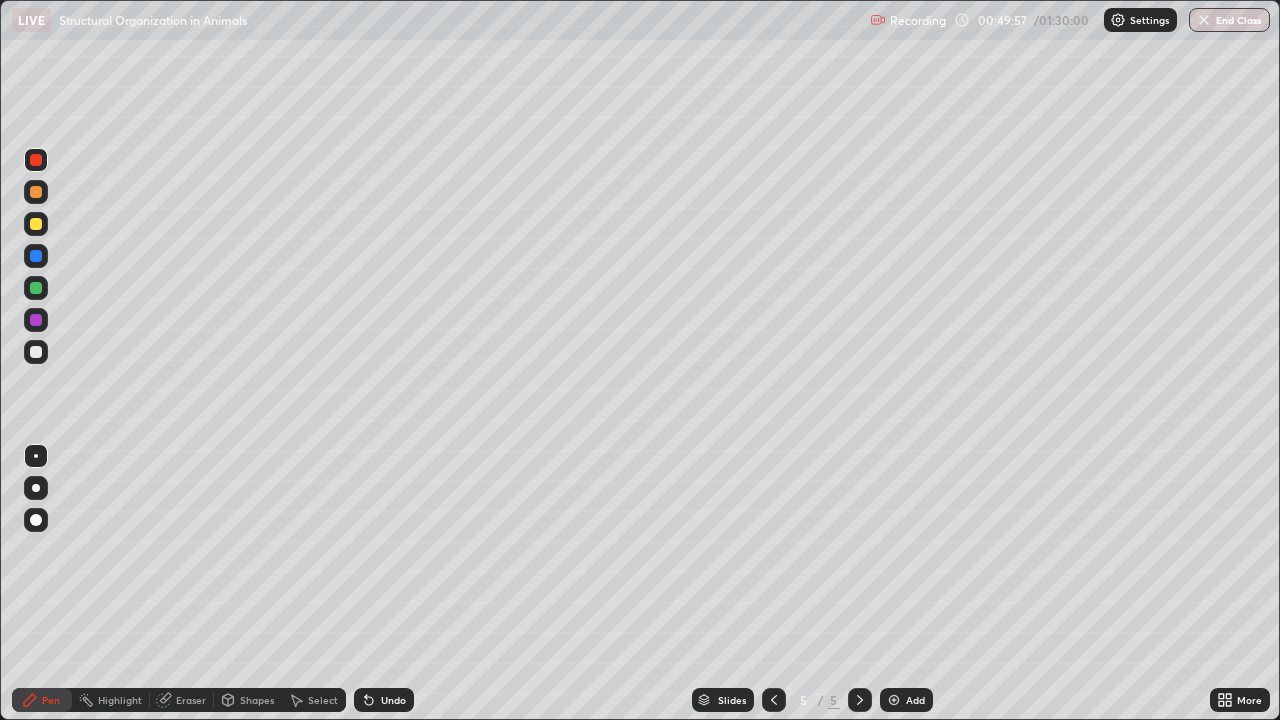 click at bounding box center (36, 256) 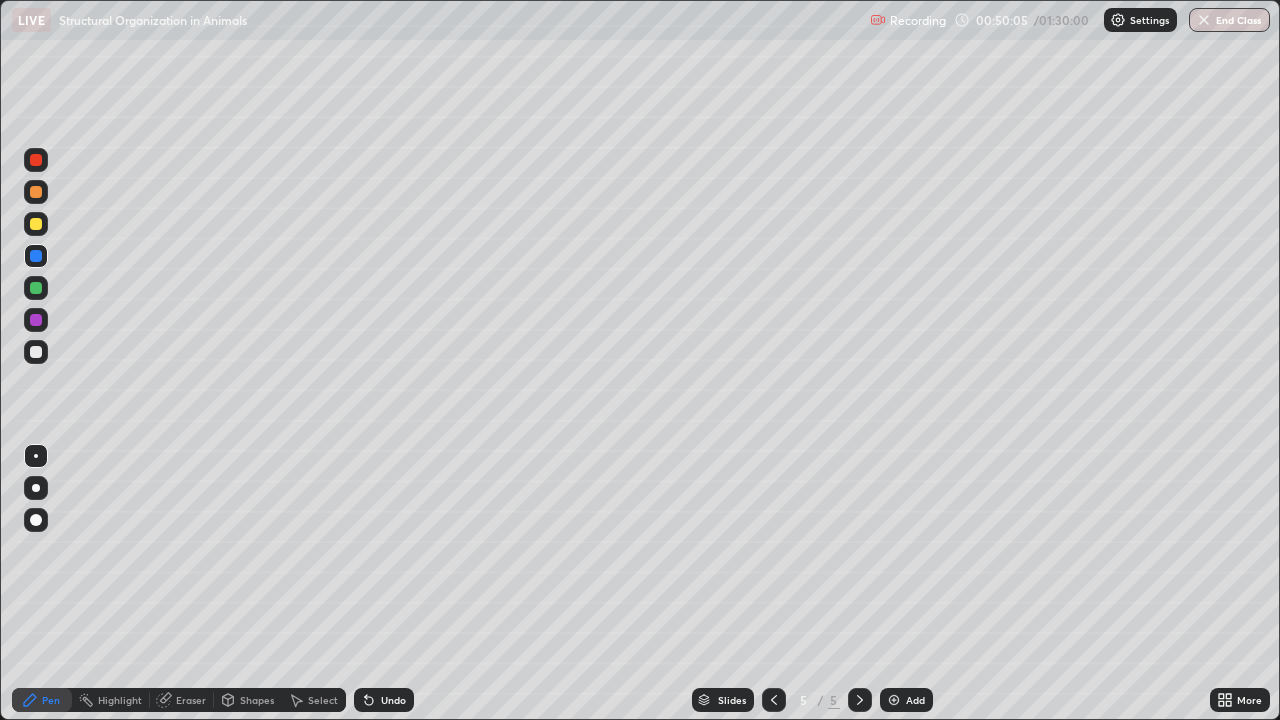 click at bounding box center [36, 352] 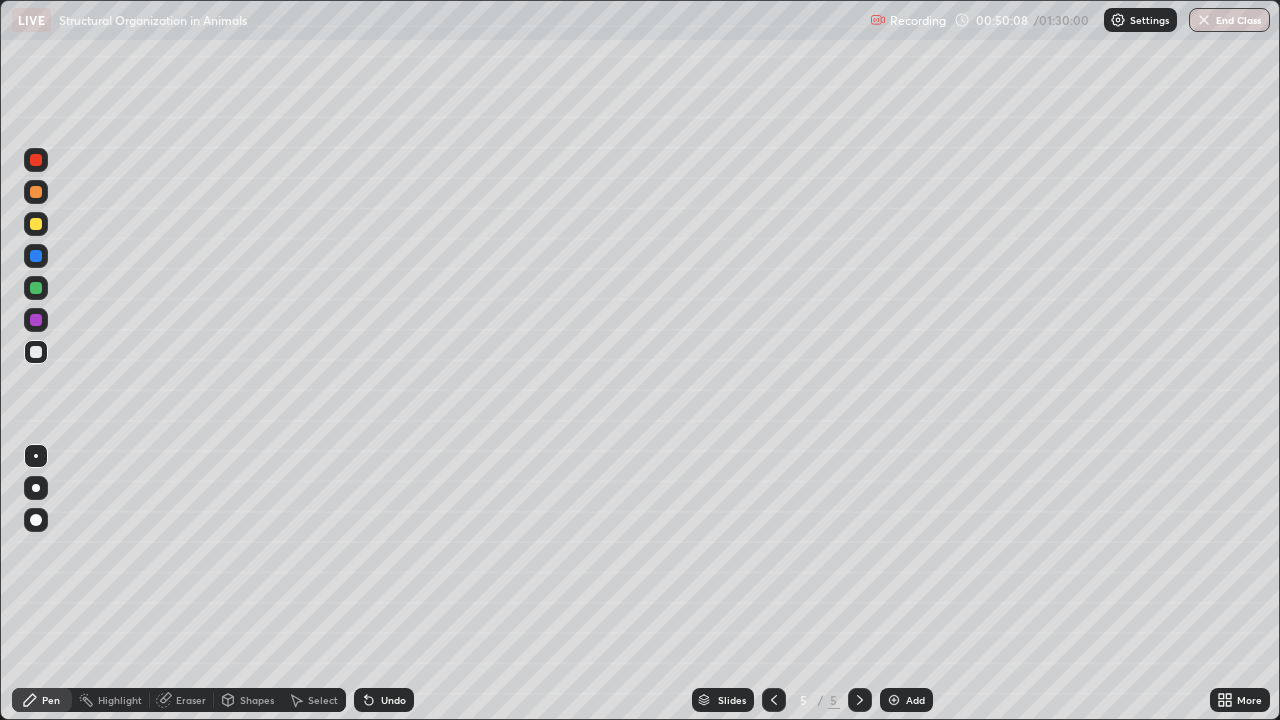click at bounding box center (36, 224) 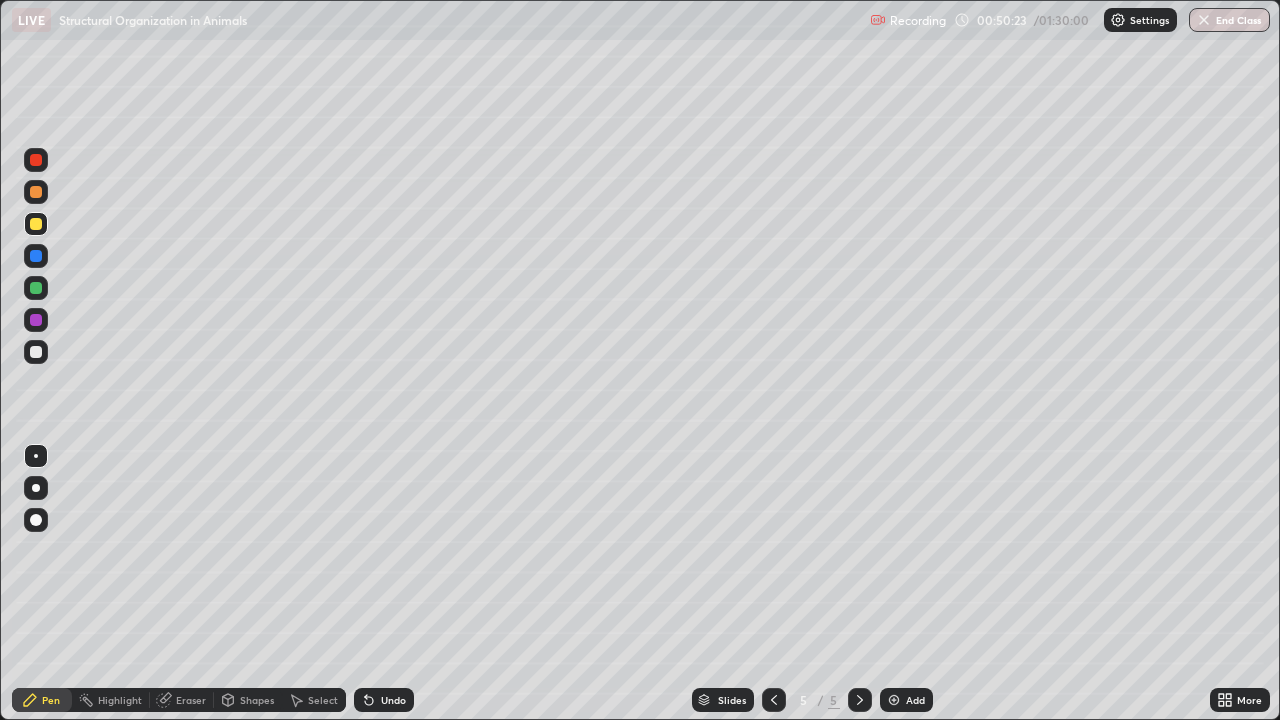 click at bounding box center [36, 352] 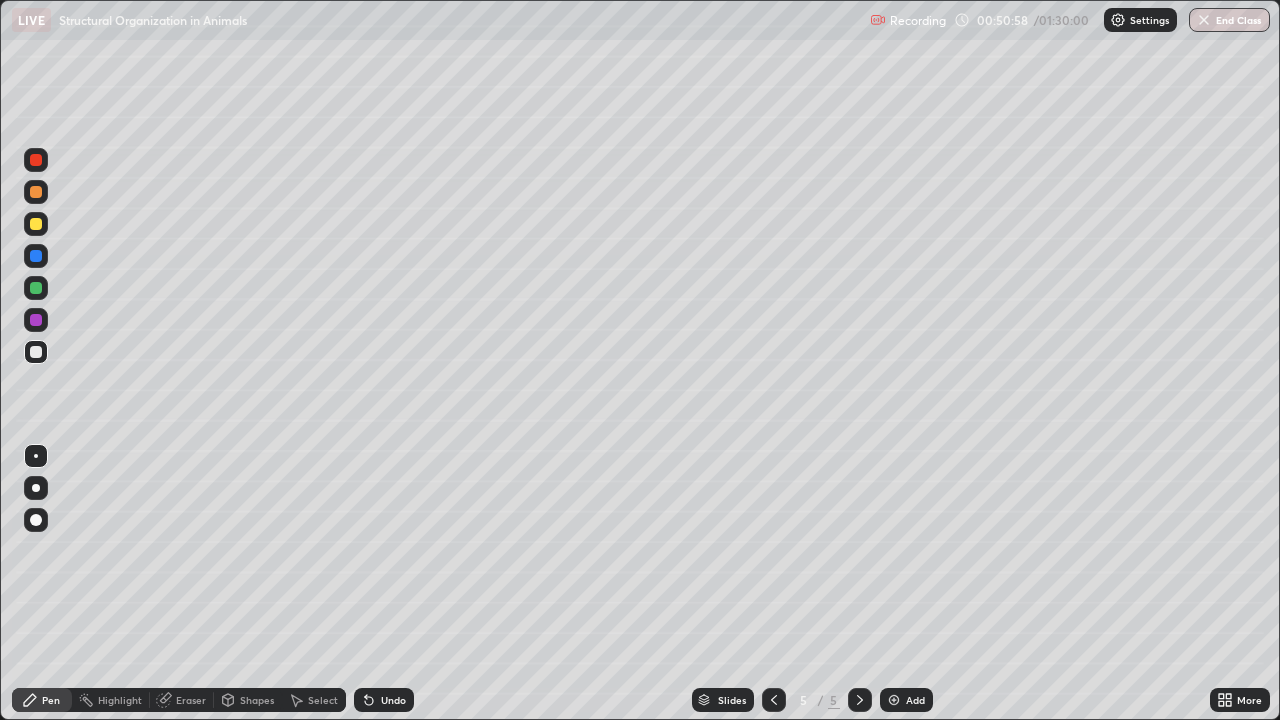 click at bounding box center [36, 224] 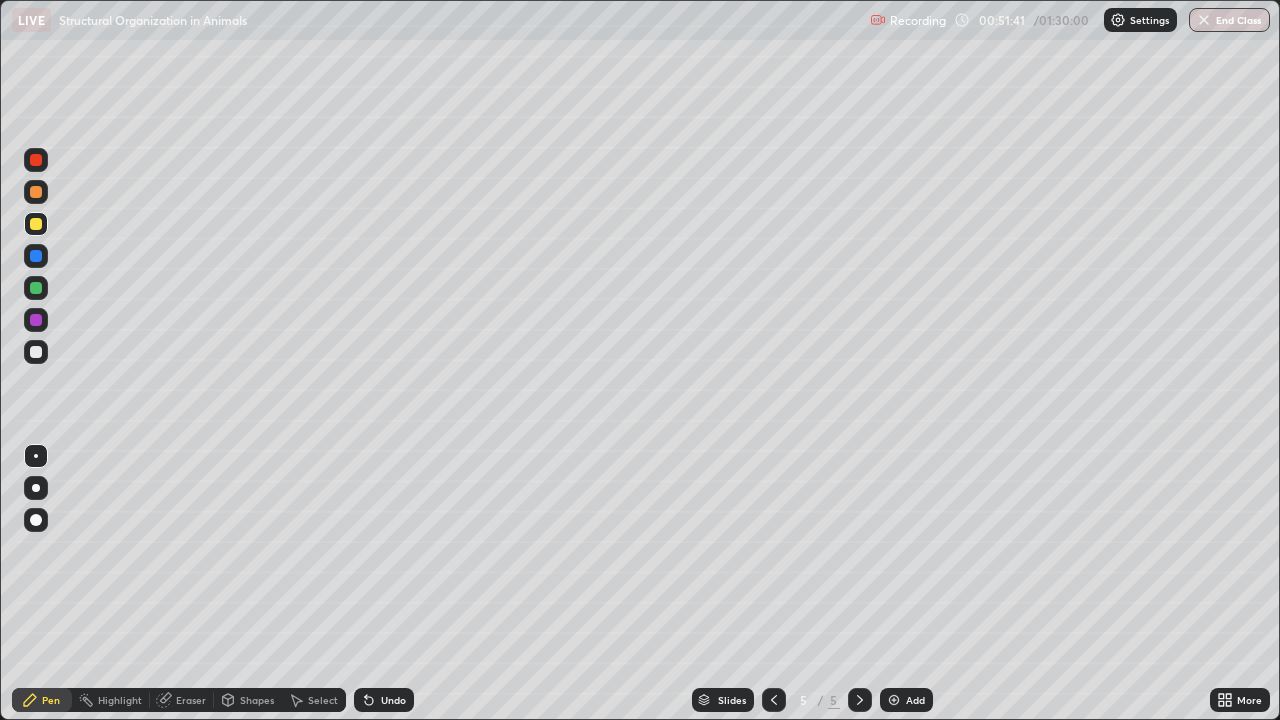 click on "Undo" at bounding box center (393, 700) 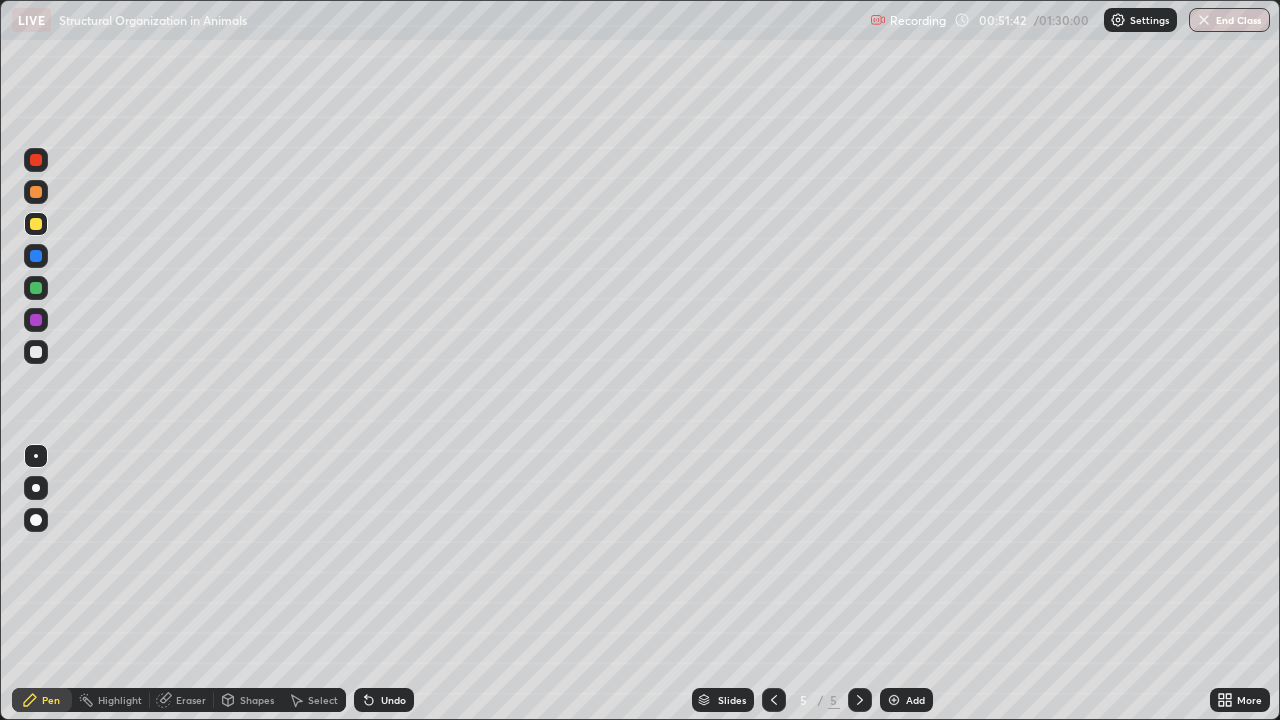 click on "Undo" at bounding box center (384, 700) 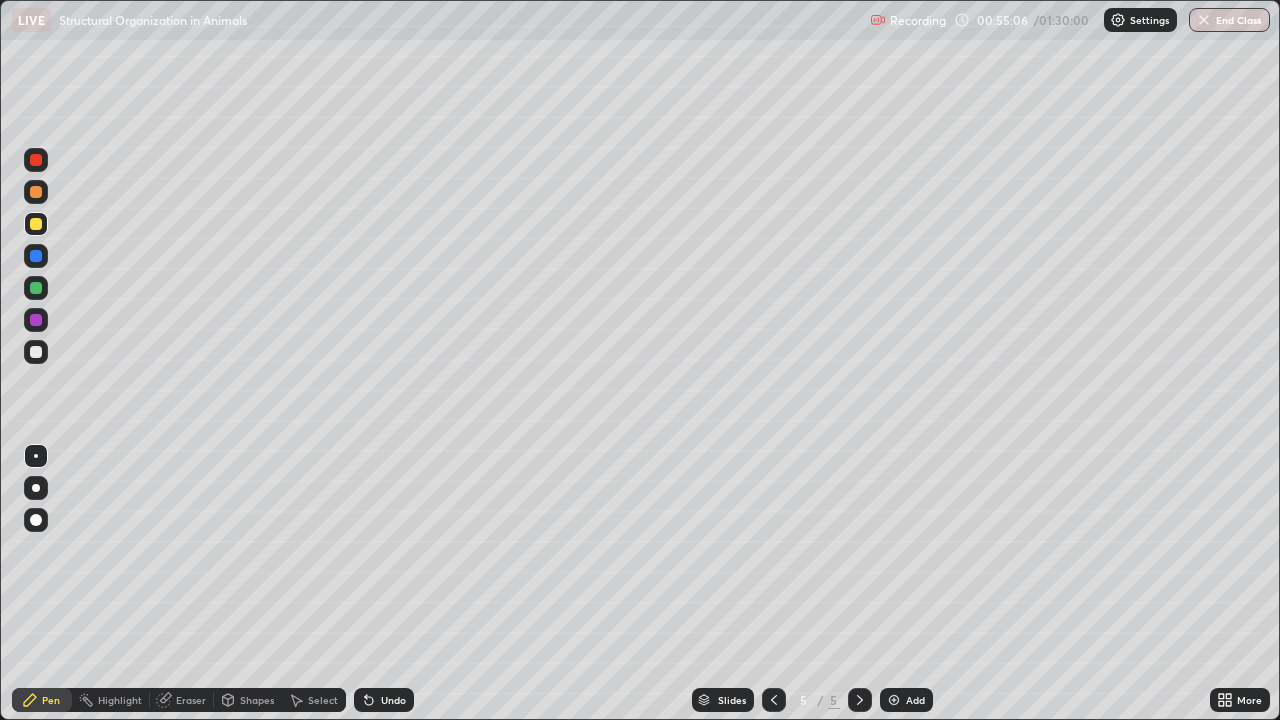 click 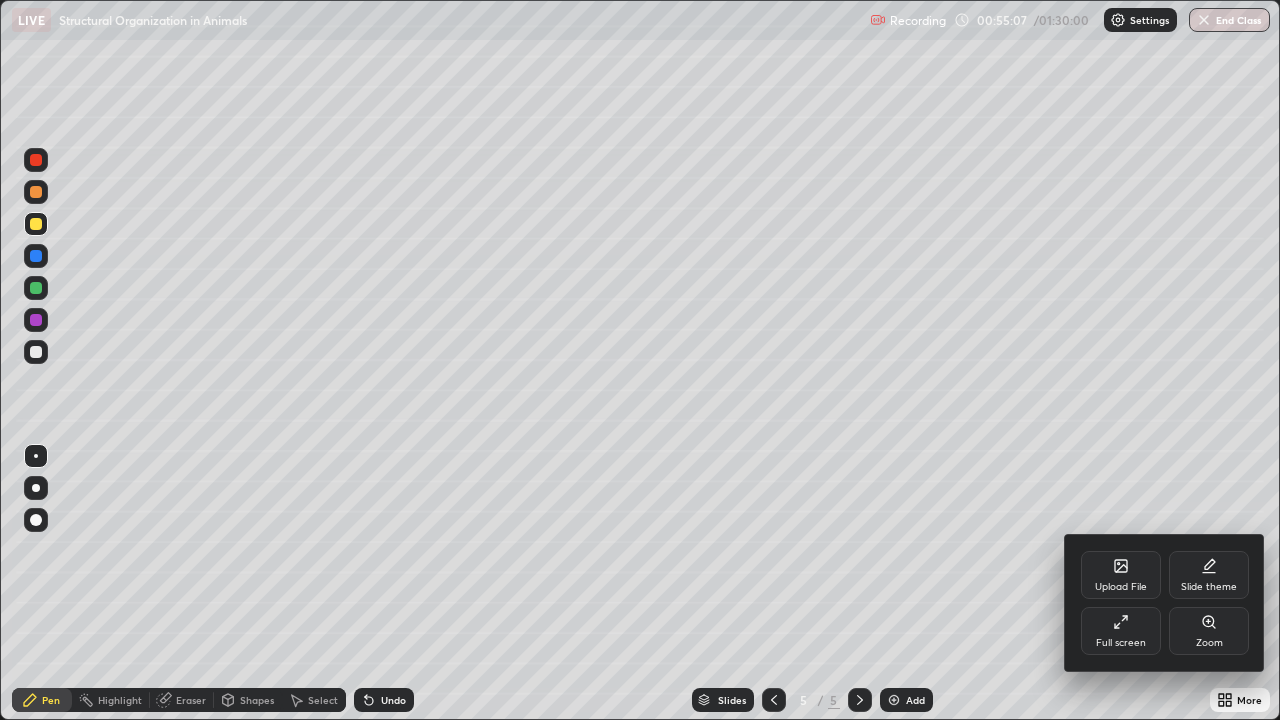 click on "Full screen" at bounding box center [1121, 631] 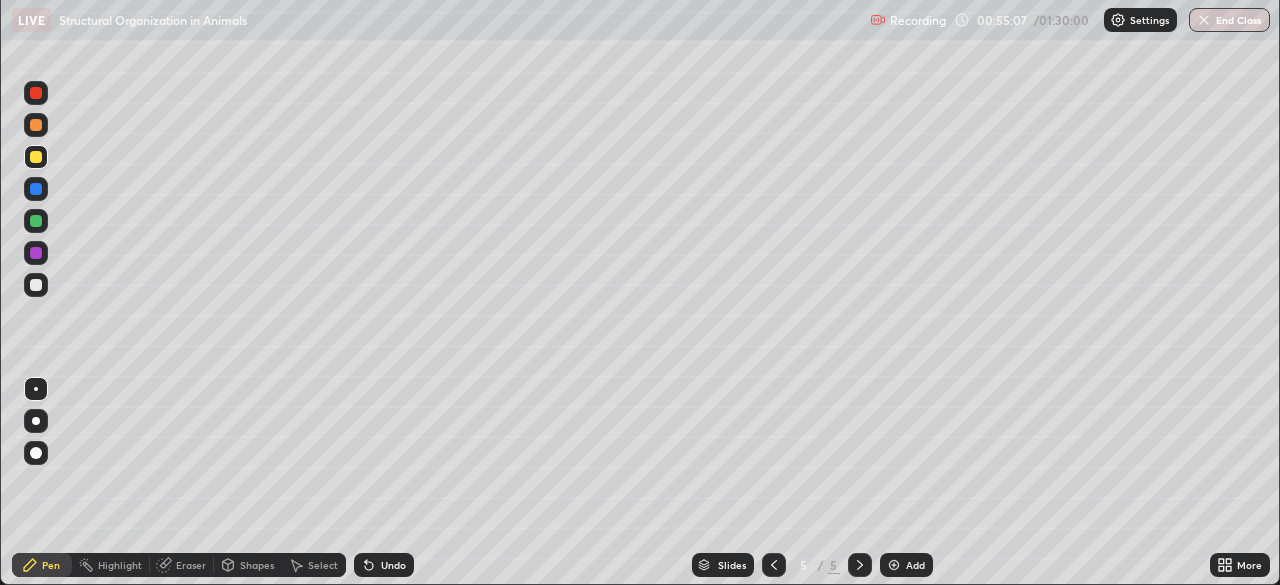 scroll, scrollTop: 585, scrollLeft: 1280, axis: both 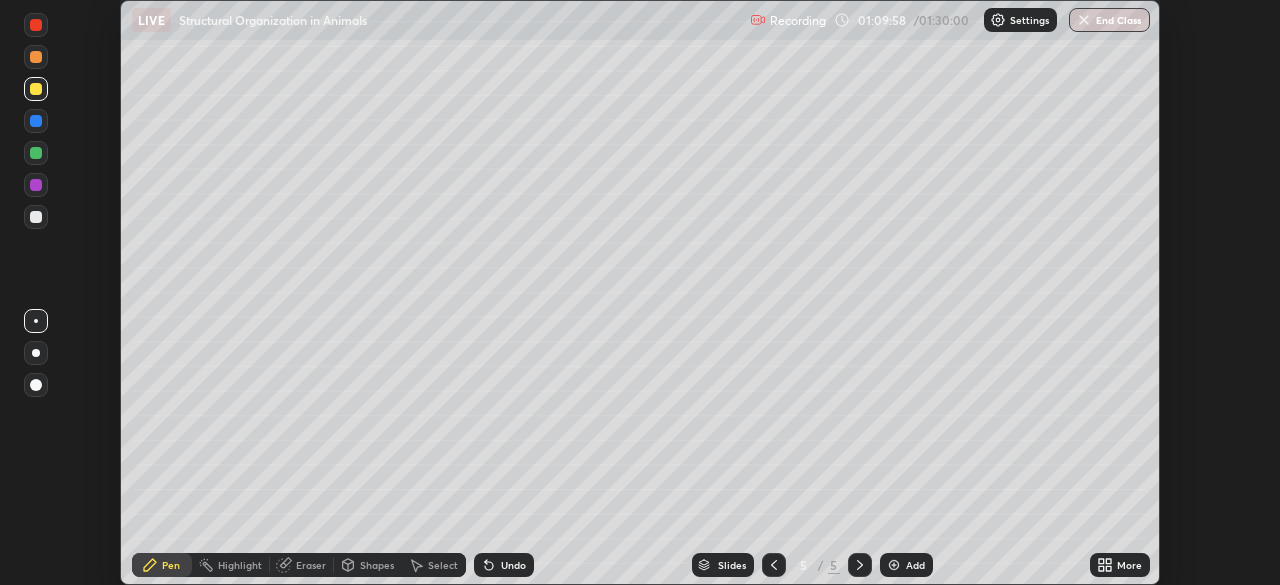 click 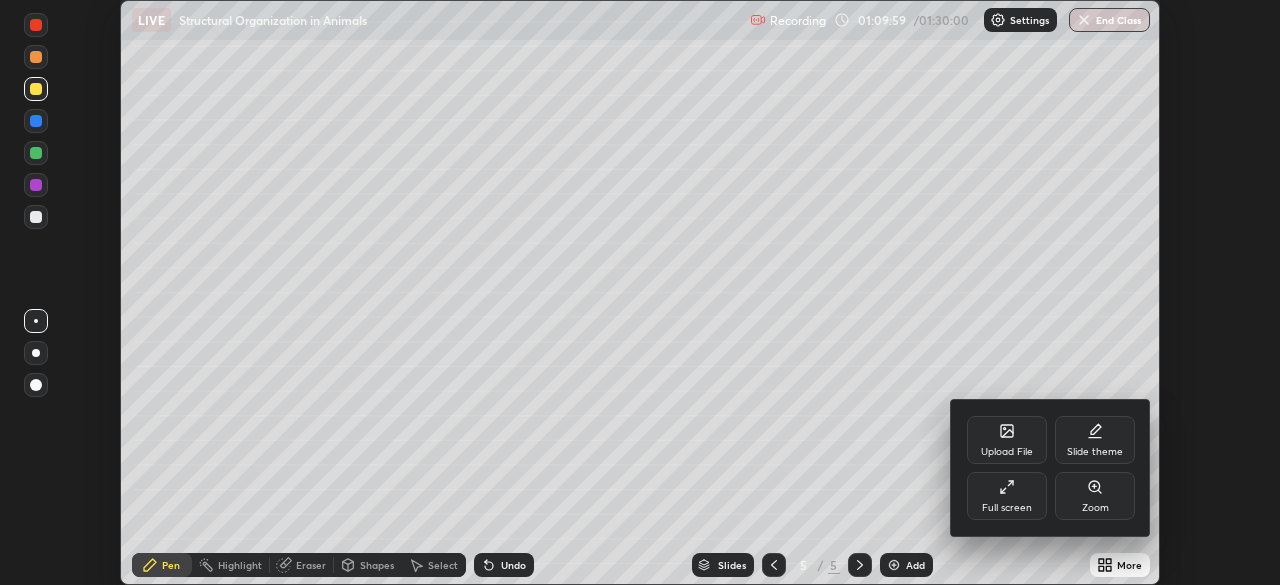 click on "Full screen" at bounding box center (1007, 496) 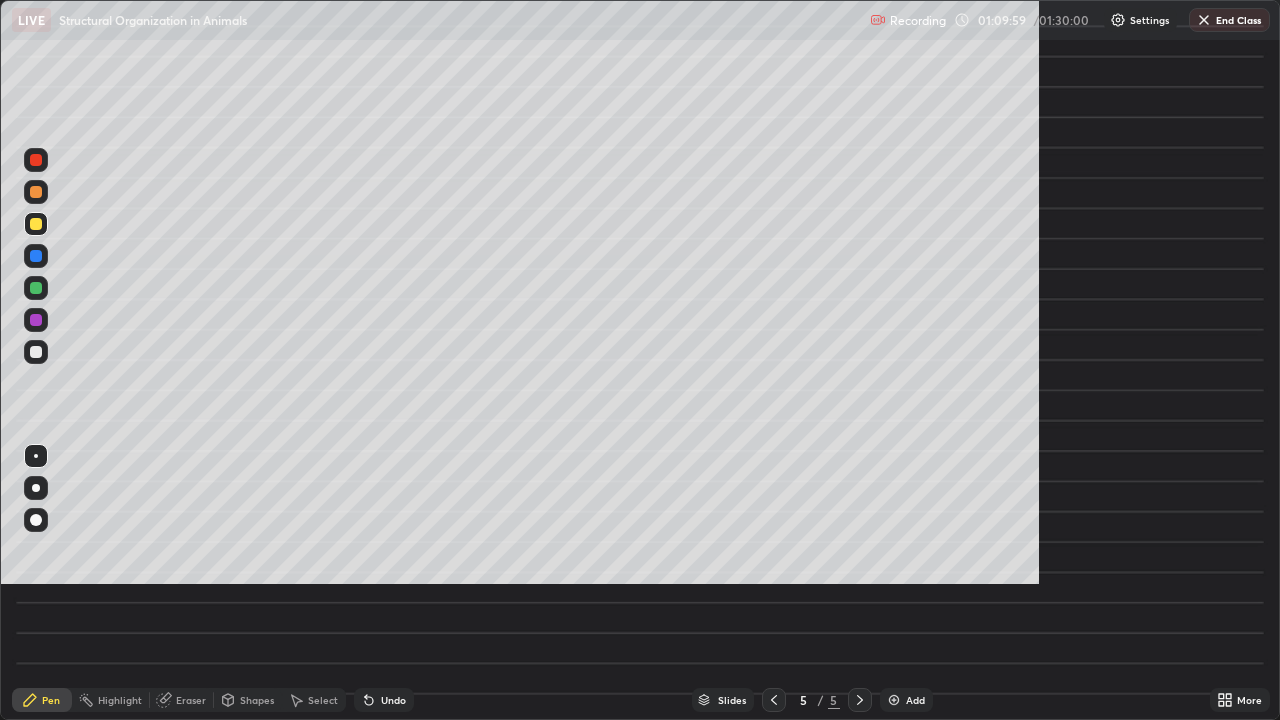 scroll, scrollTop: 99280, scrollLeft: 98720, axis: both 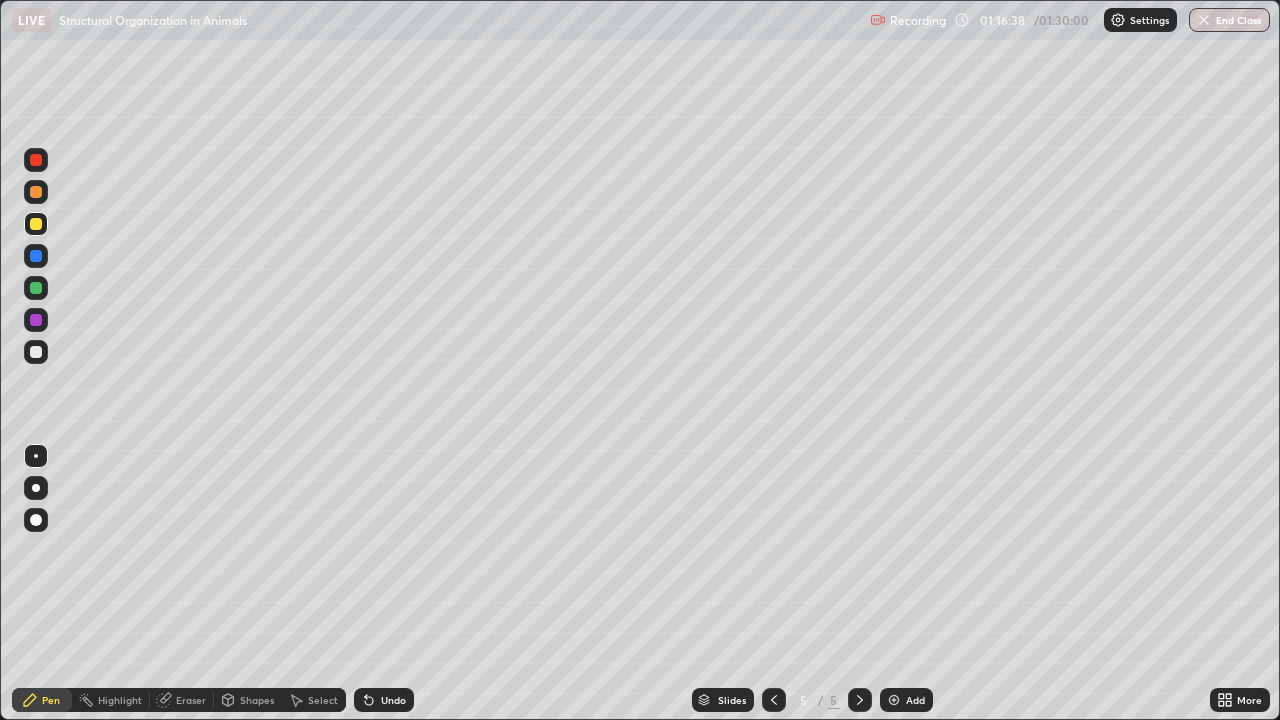 click on "End Class" at bounding box center (1229, 20) 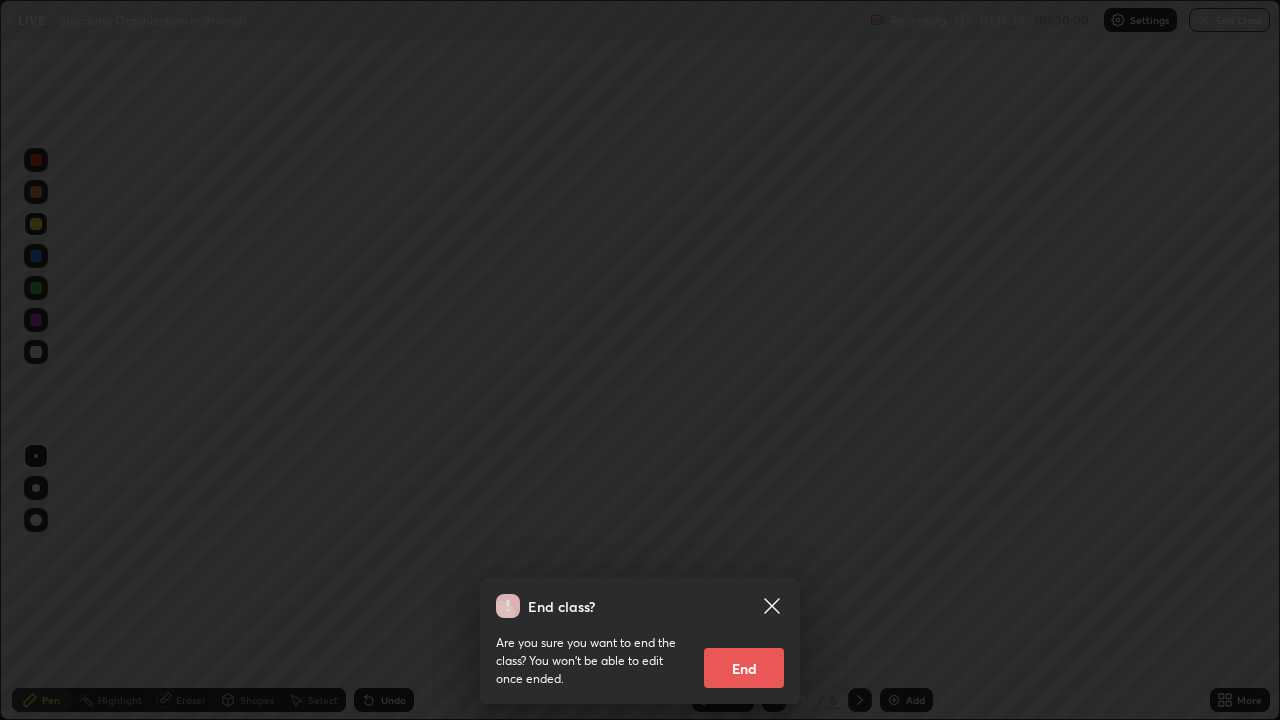 click on "End" at bounding box center [744, 668] 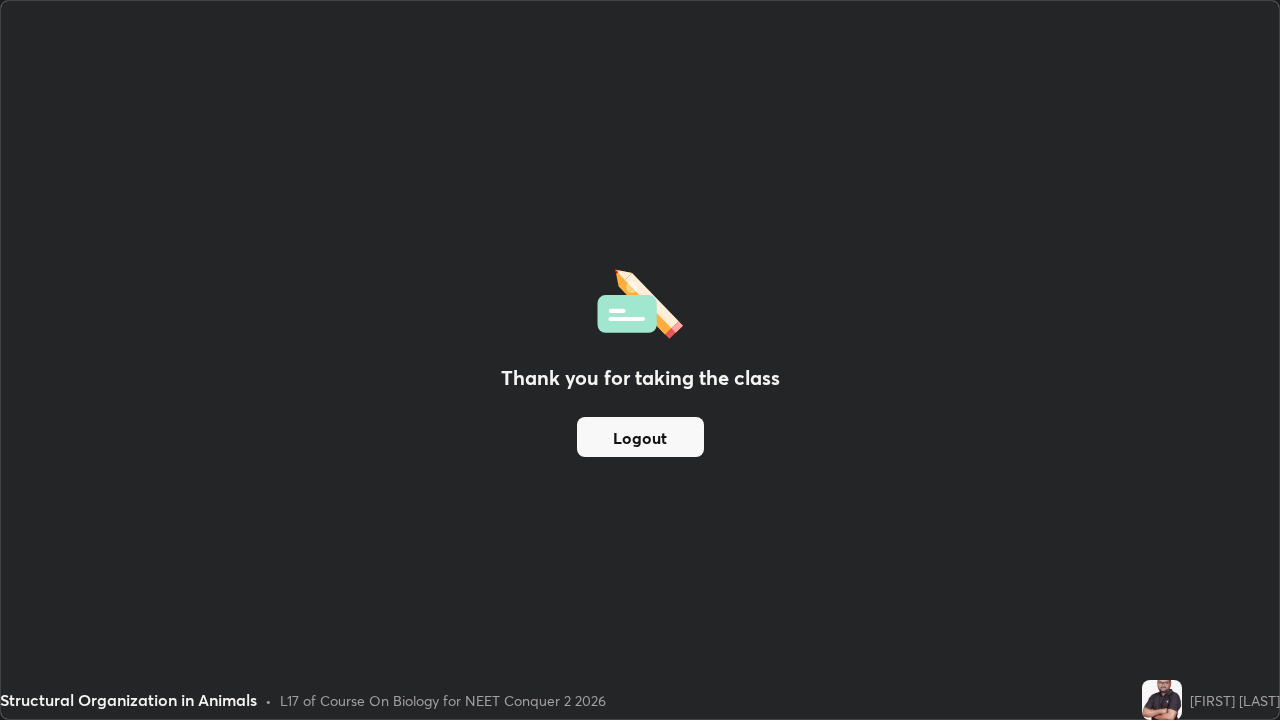 click on "Logout" at bounding box center [640, 437] 